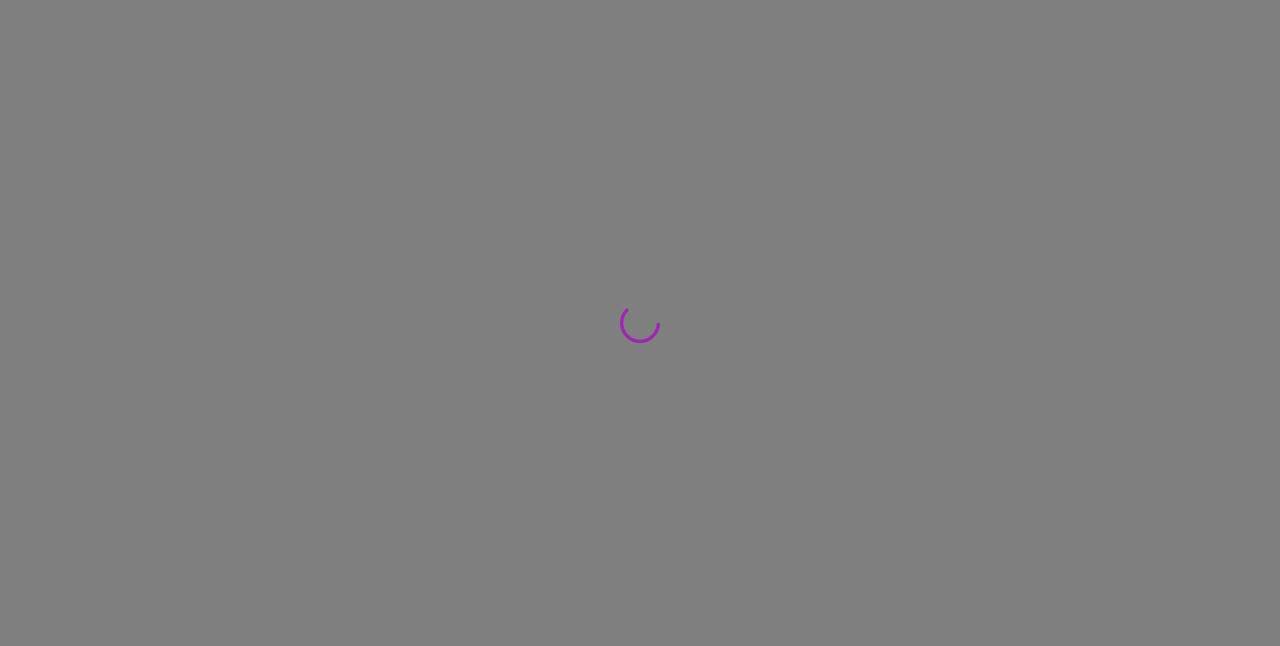 scroll, scrollTop: 0, scrollLeft: 0, axis: both 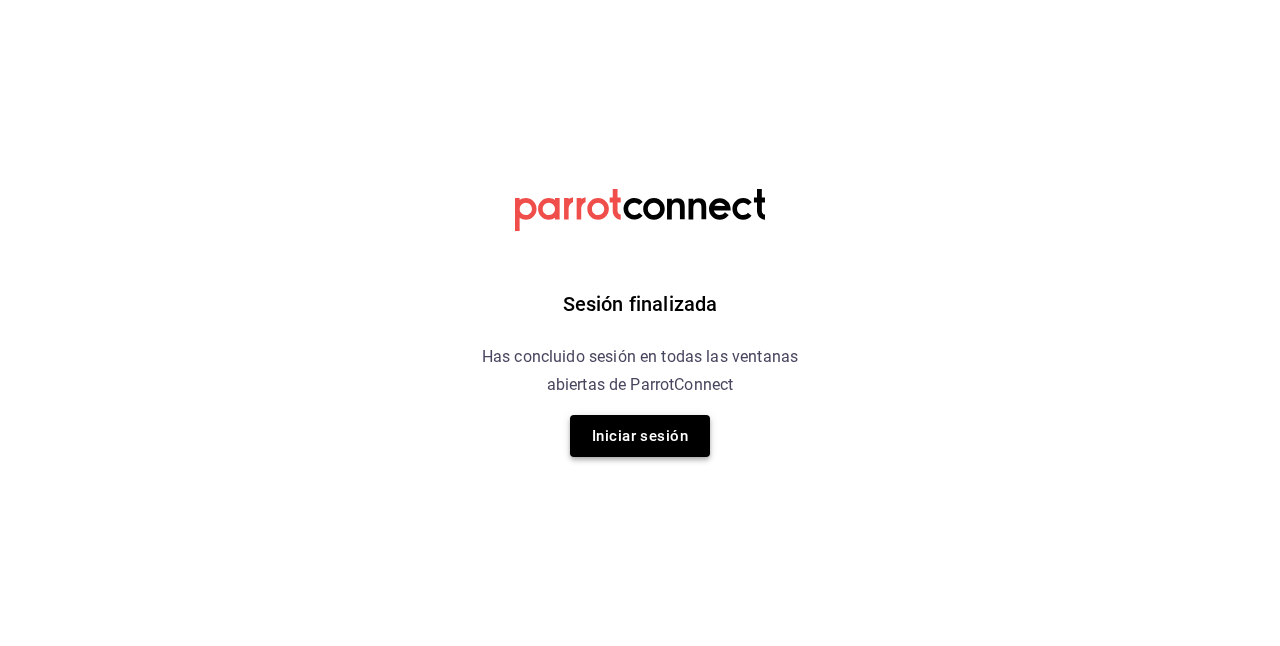 click on "Iniciar sesión" at bounding box center [640, 436] 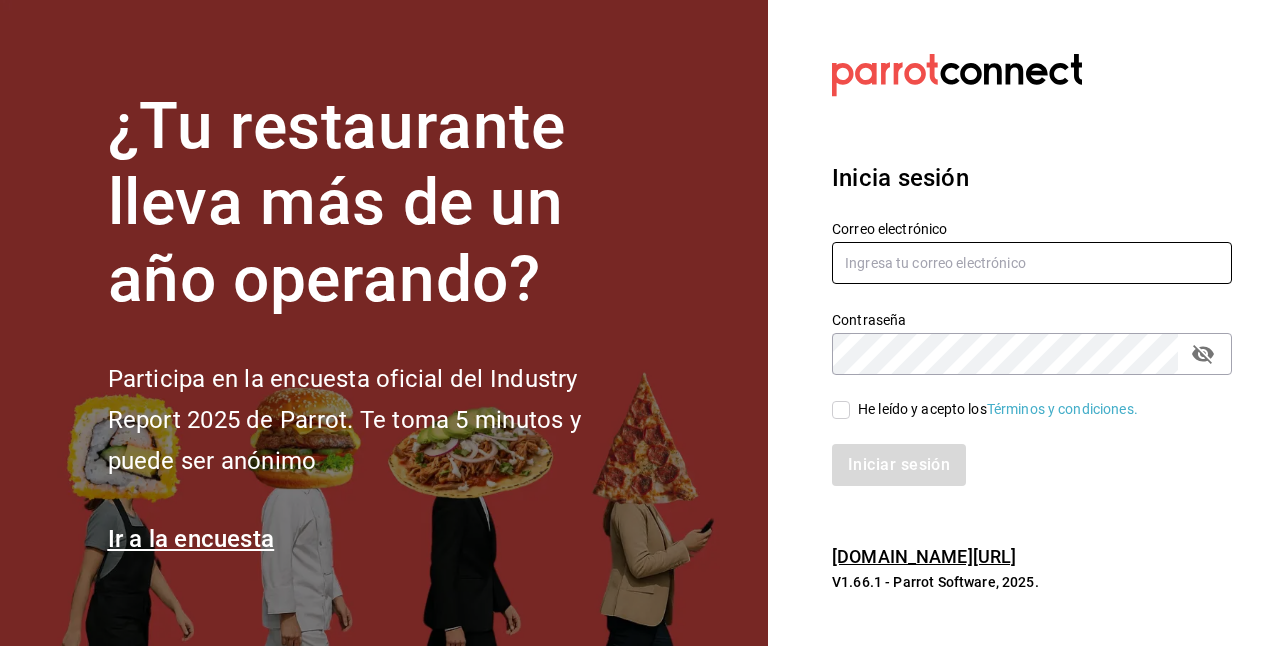 click at bounding box center [1032, 263] 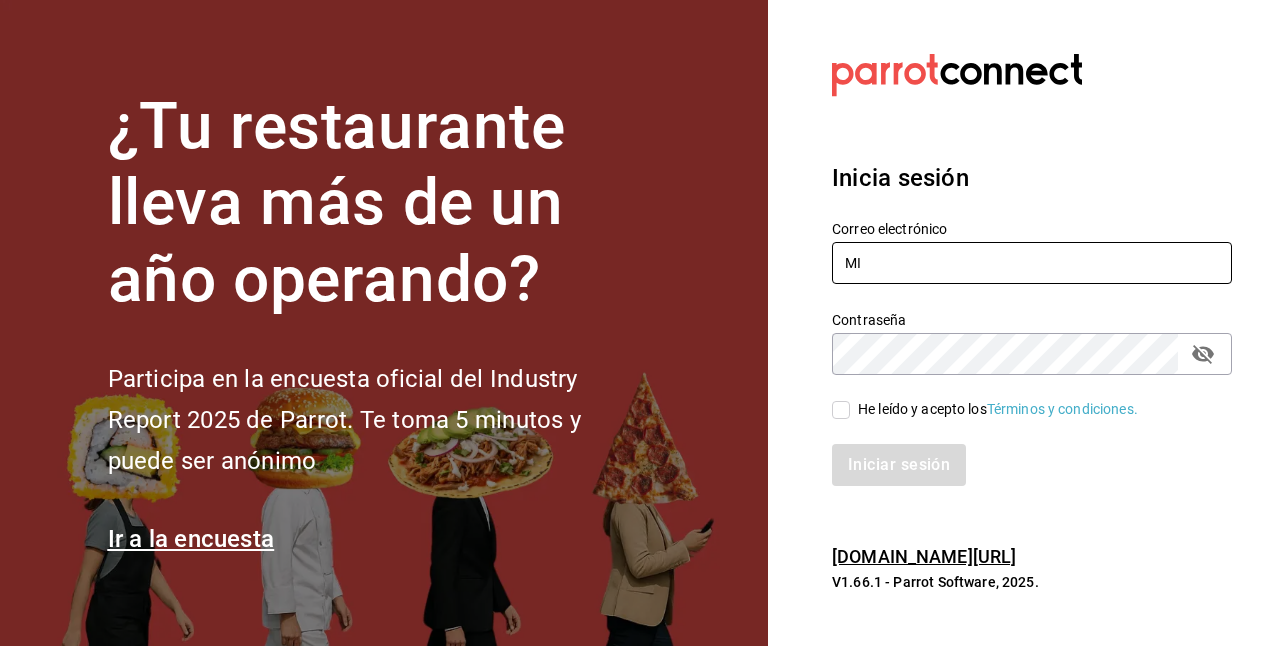 type on "M" 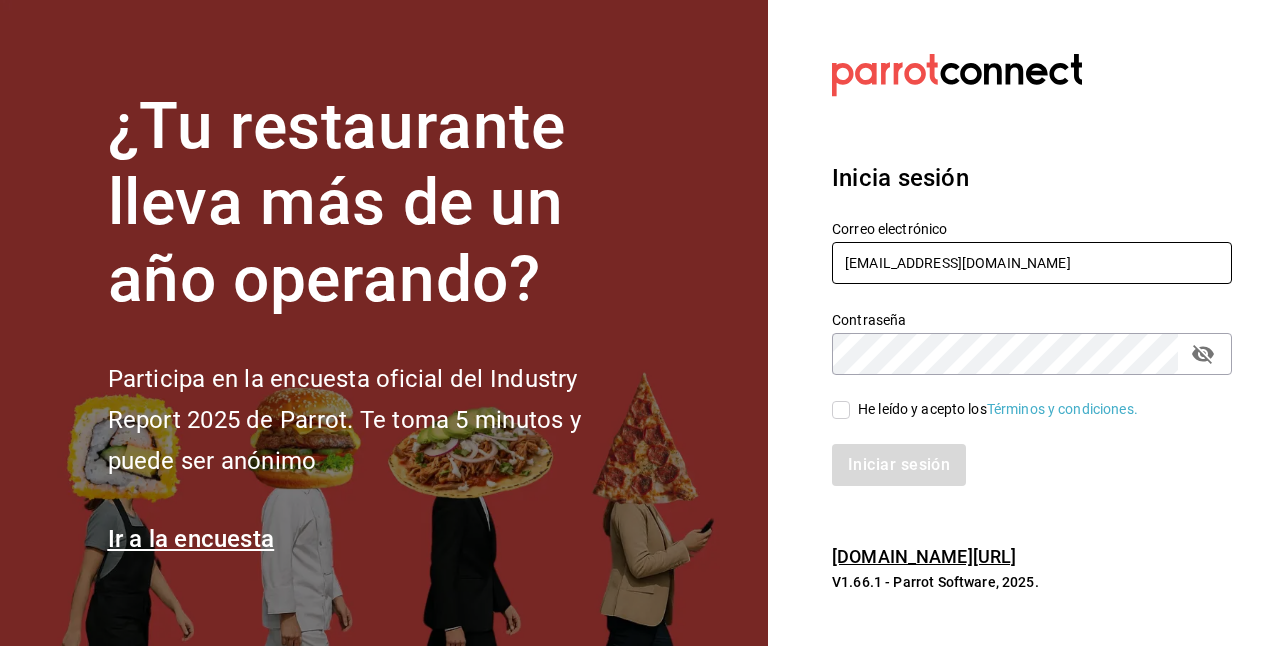 type on "miguel_angel28_flores@outlook.com" 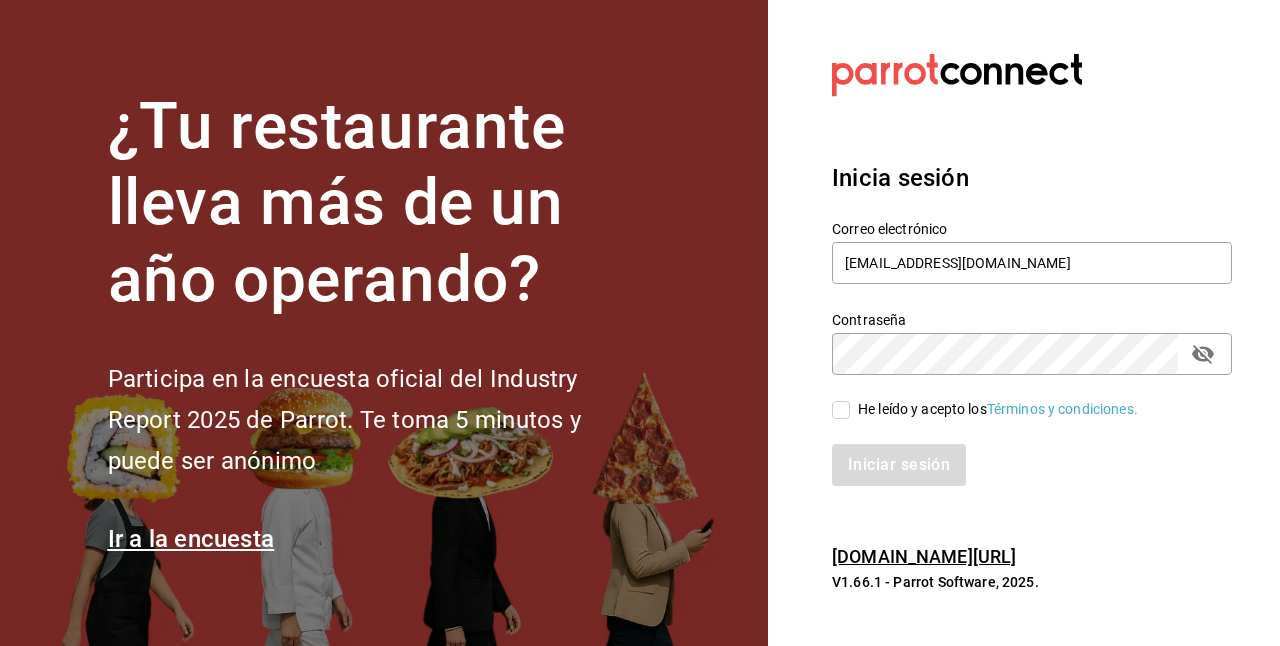 click on "He leído y acepto los  Términos y condiciones." at bounding box center (841, 410) 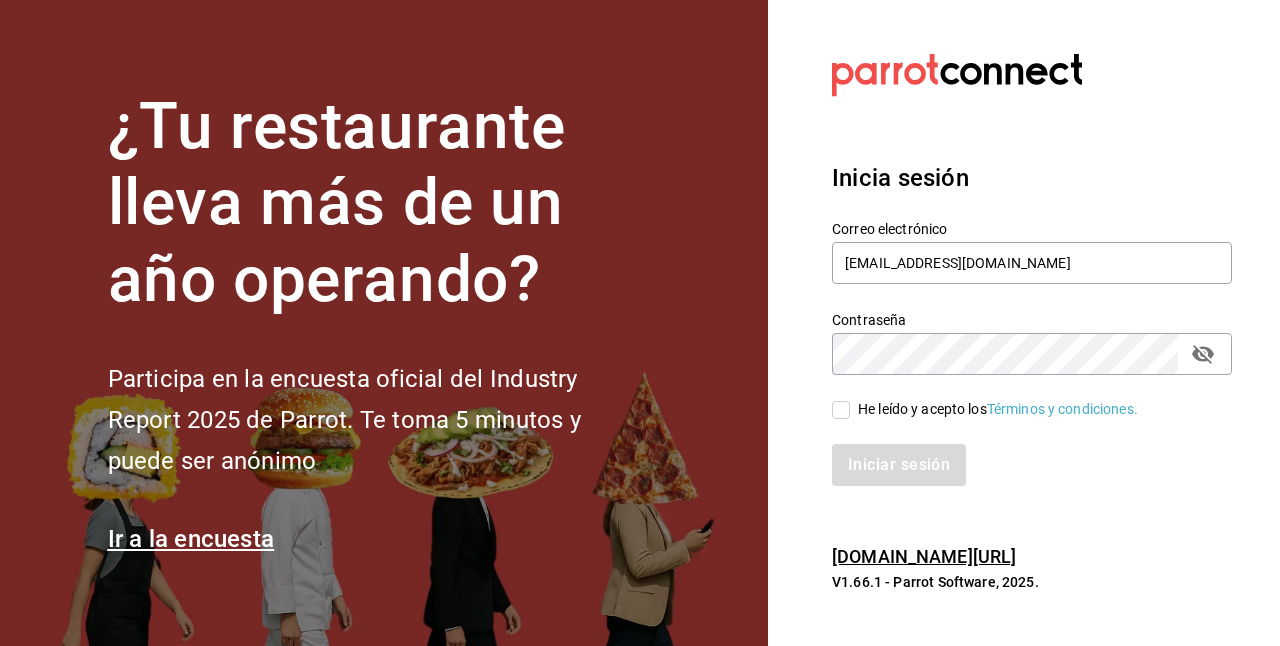 checkbox on "true" 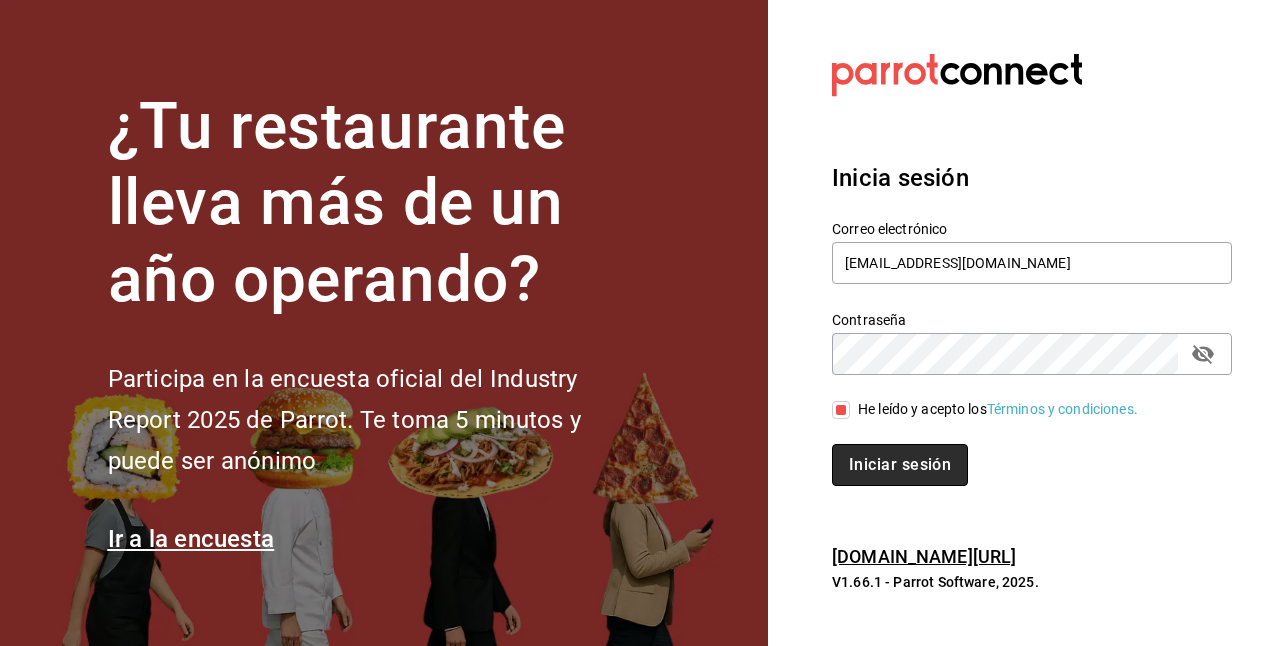 click on "Iniciar sesión" at bounding box center (900, 465) 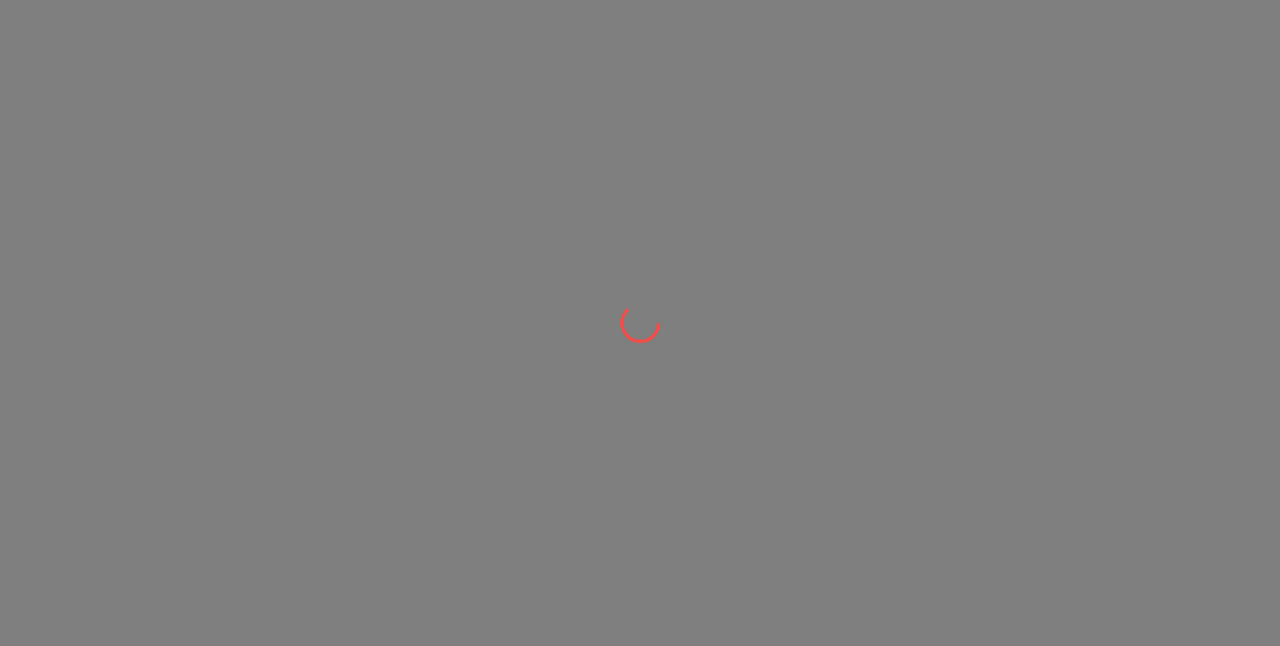 scroll, scrollTop: 0, scrollLeft: 0, axis: both 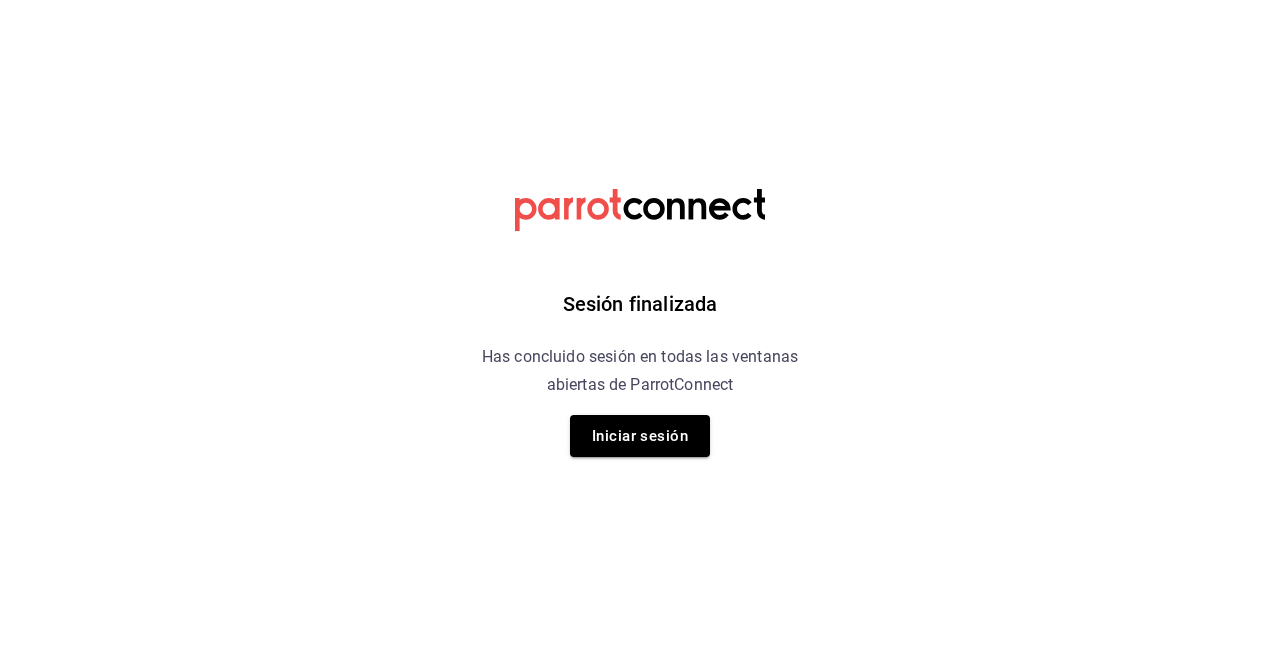 click on "Iniciar sesión" at bounding box center [640, 436] 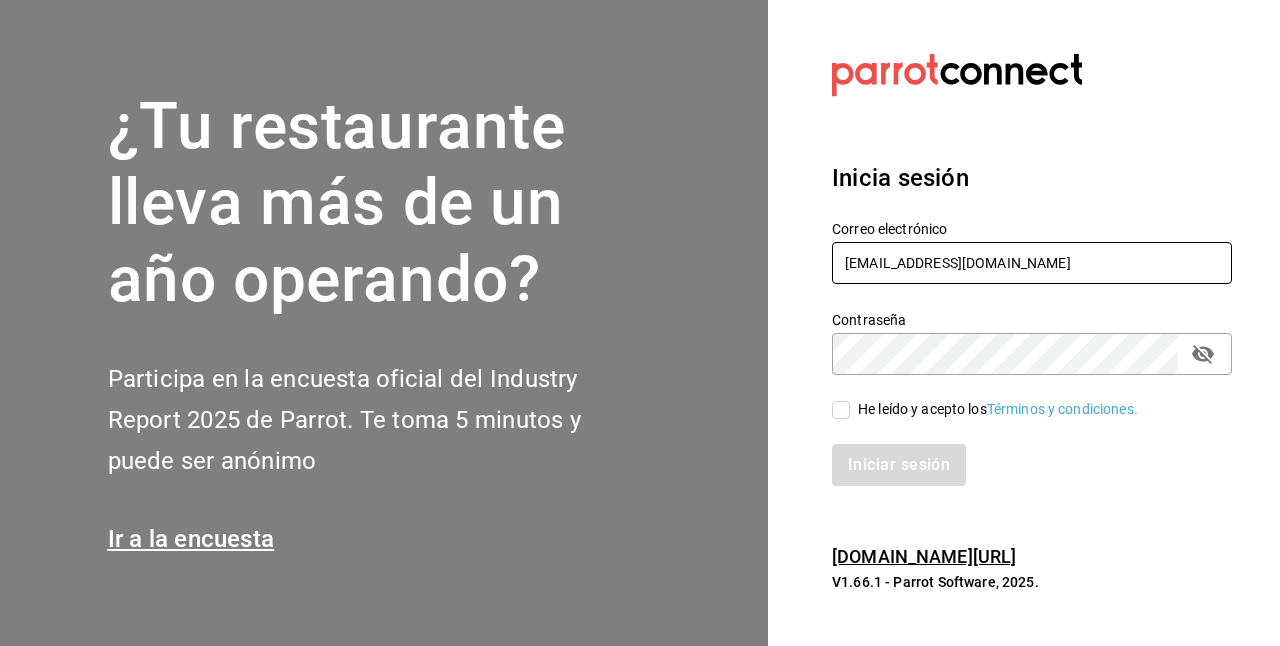 type on "[EMAIL_ADDRESS][DOMAIN_NAME]" 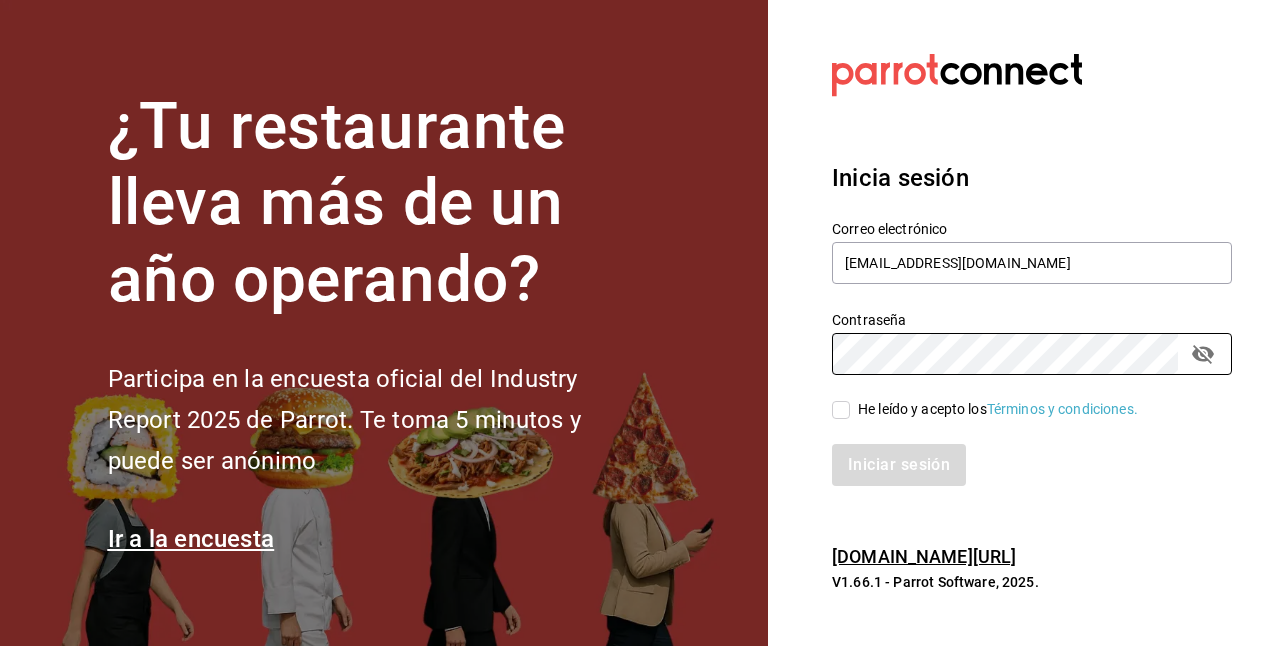 click on "He leído y acepto los  Términos y condiciones." at bounding box center [841, 410] 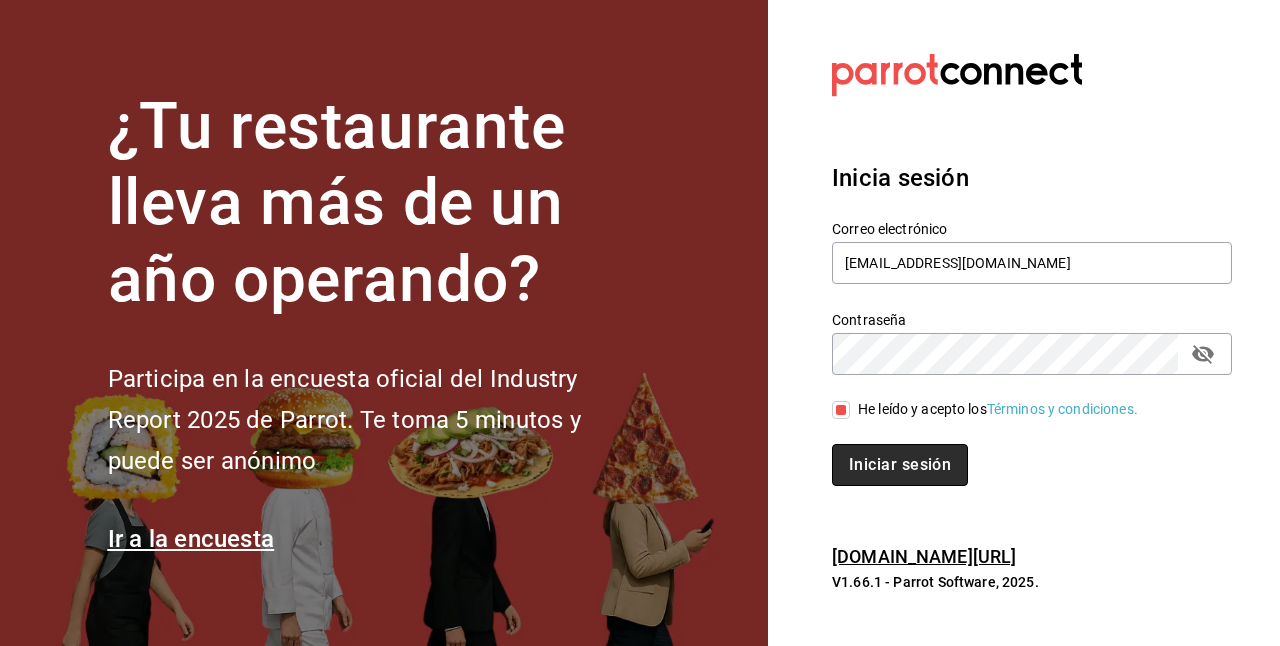 click on "Iniciar sesión" at bounding box center (900, 465) 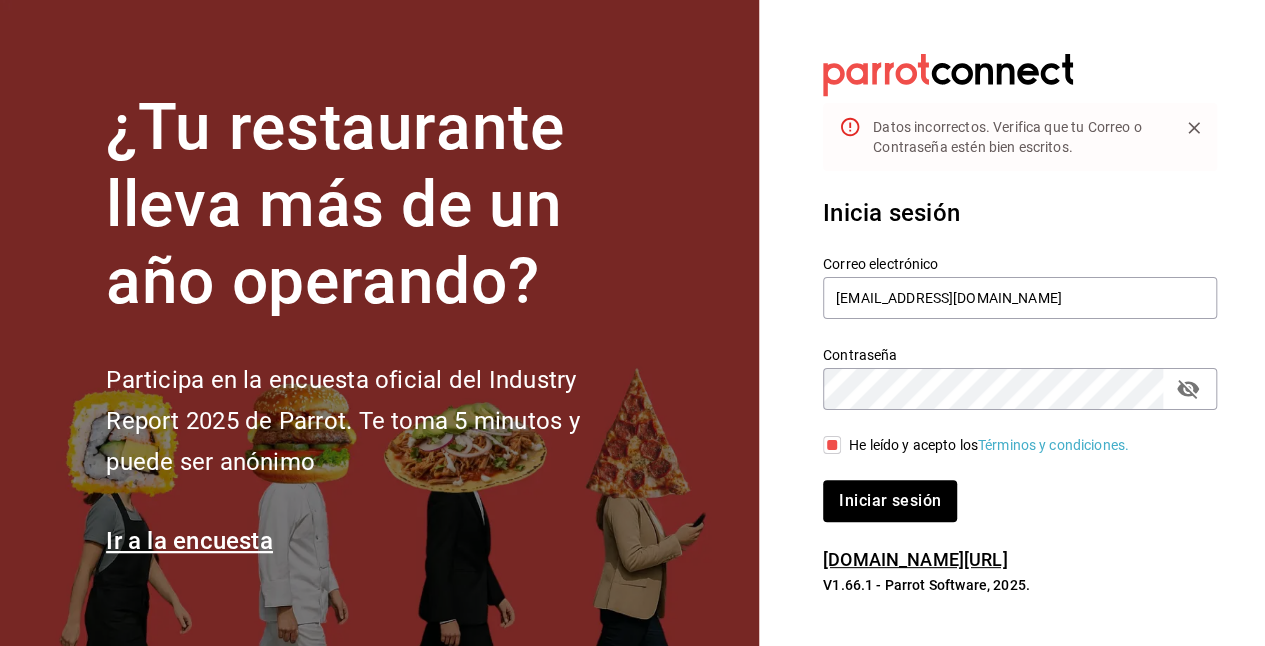 click 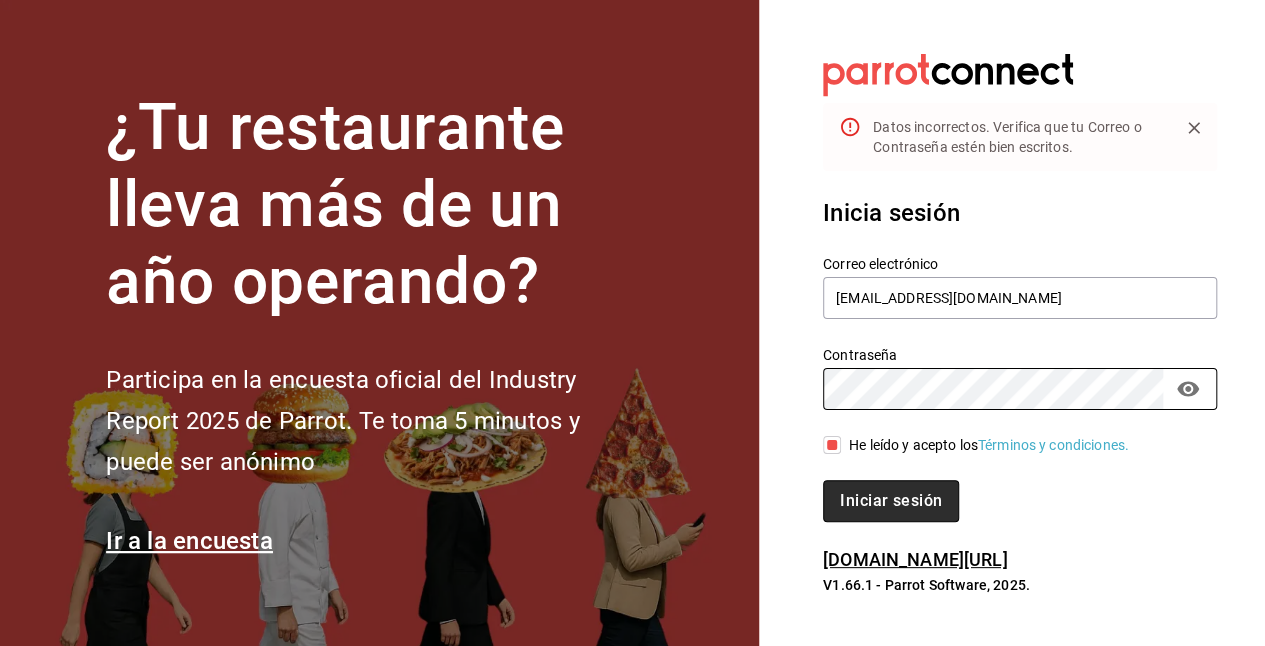 click on "Iniciar sesión" at bounding box center [891, 501] 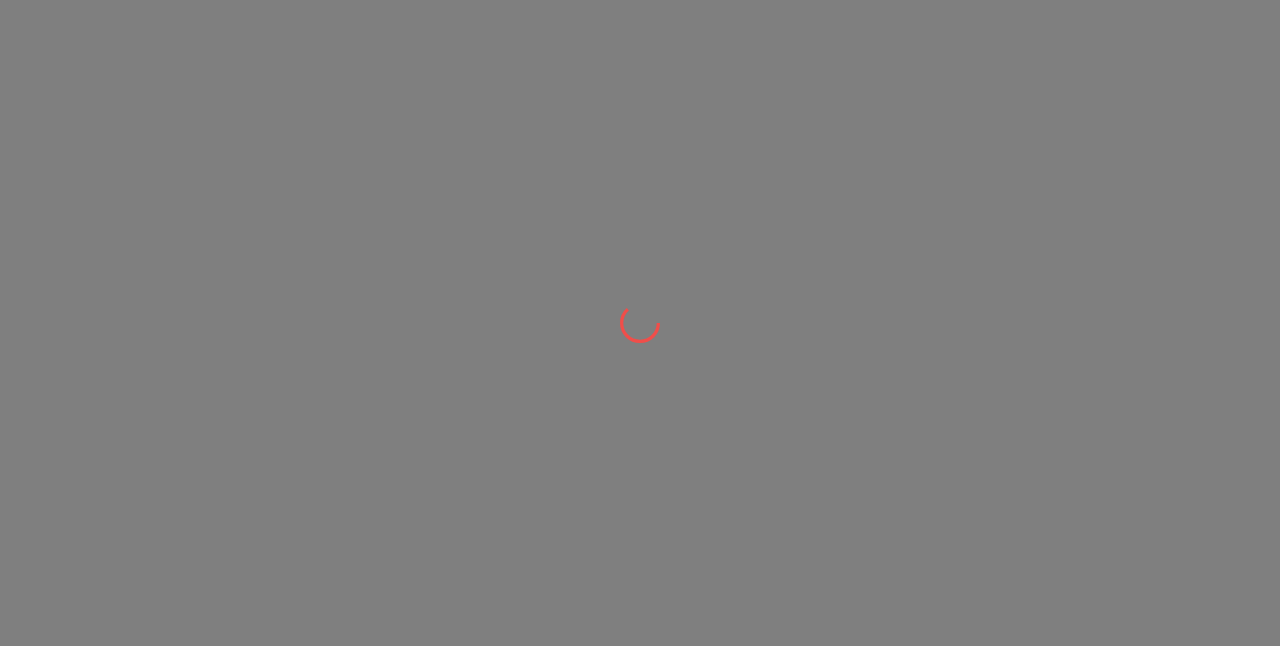 scroll, scrollTop: 0, scrollLeft: 0, axis: both 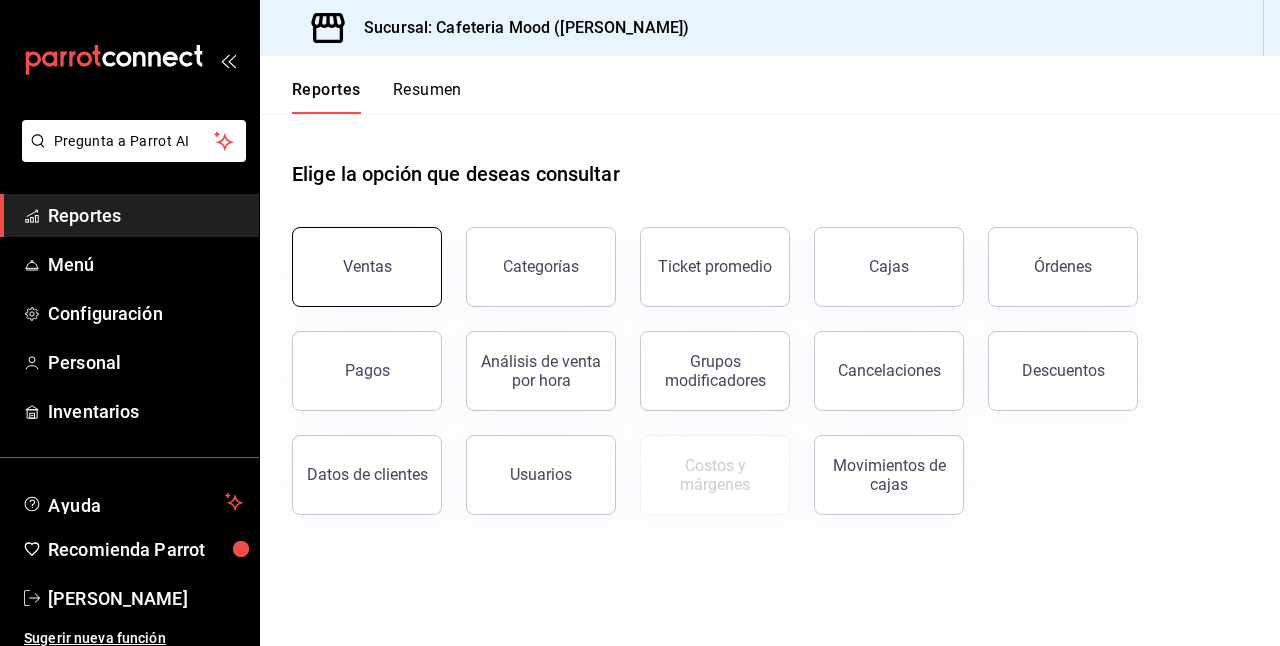 click on "Ventas" at bounding box center (367, 266) 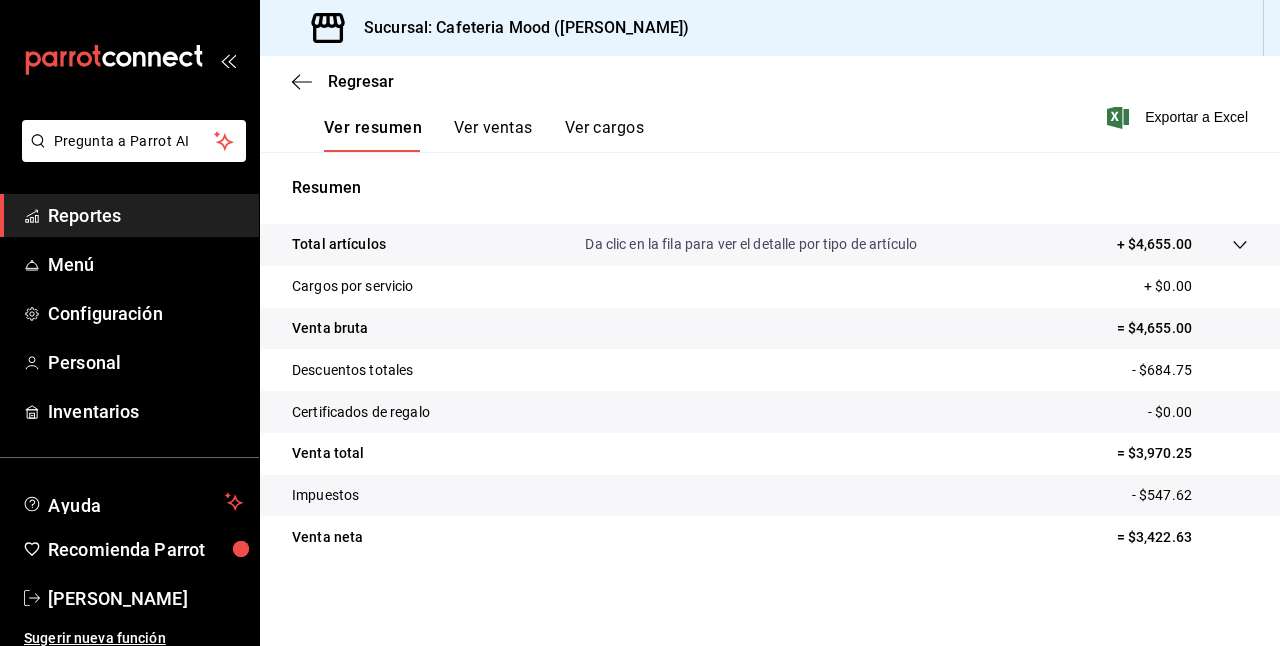 scroll, scrollTop: 41, scrollLeft: 0, axis: vertical 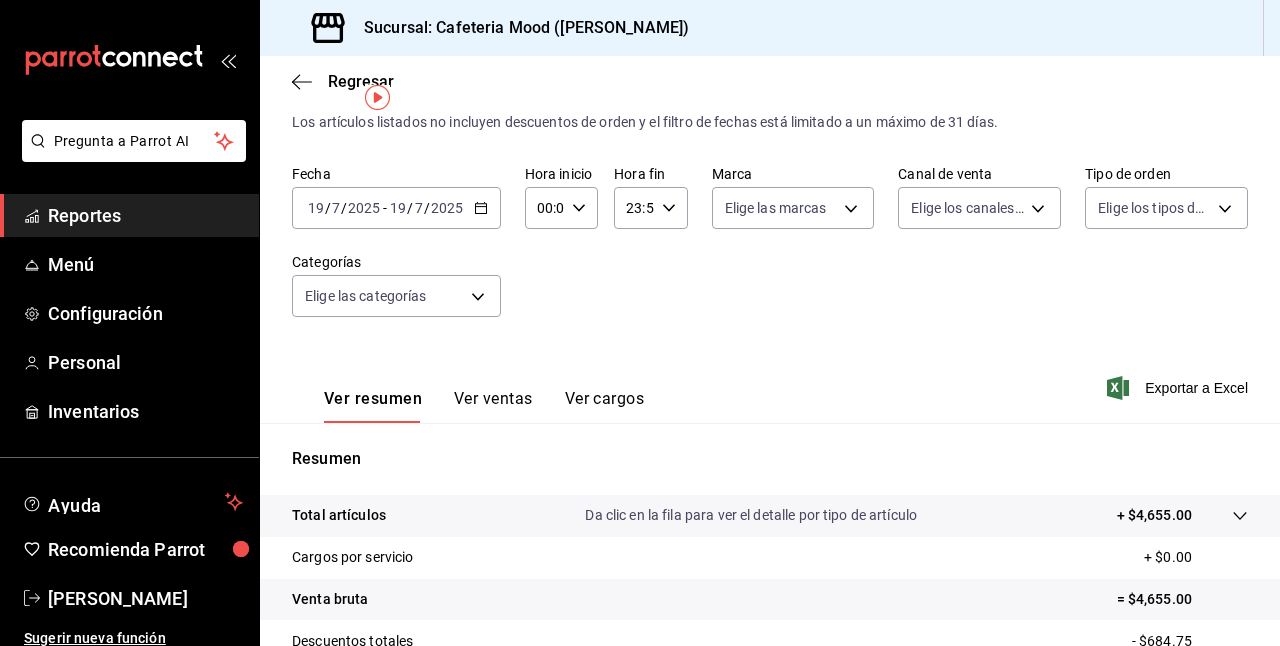 click on "Ver ventas" at bounding box center [493, 406] 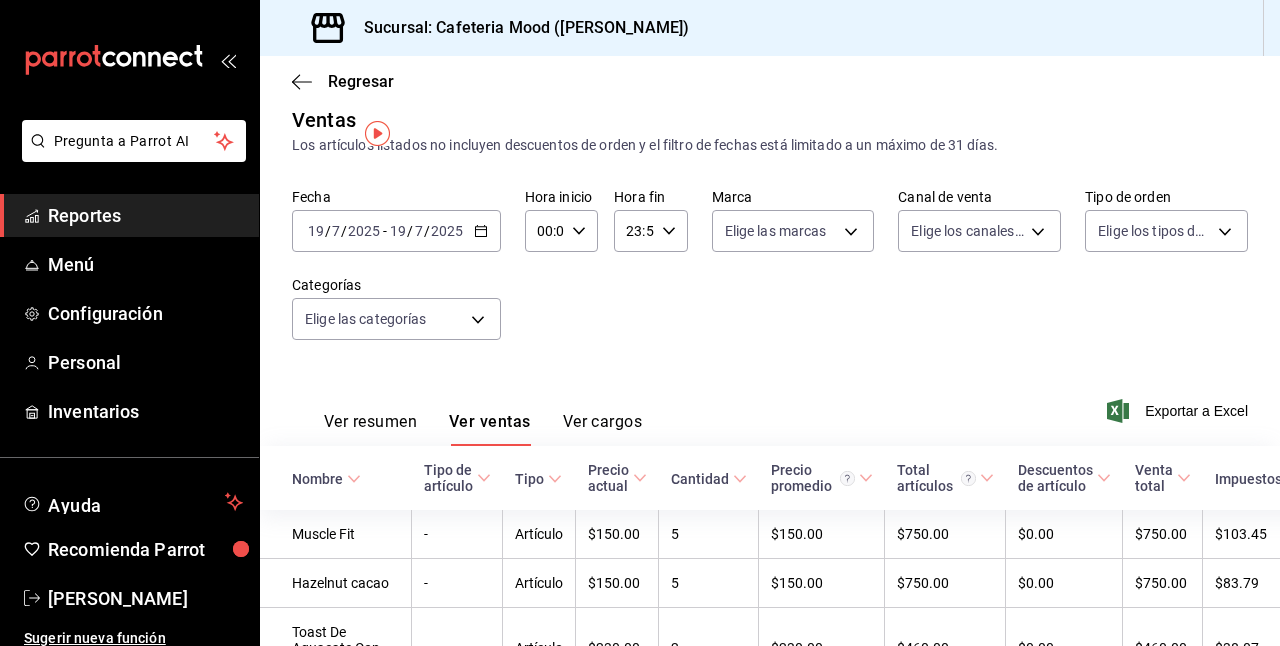 scroll, scrollTop: 4, scrollLeft: 0, axis: vertical 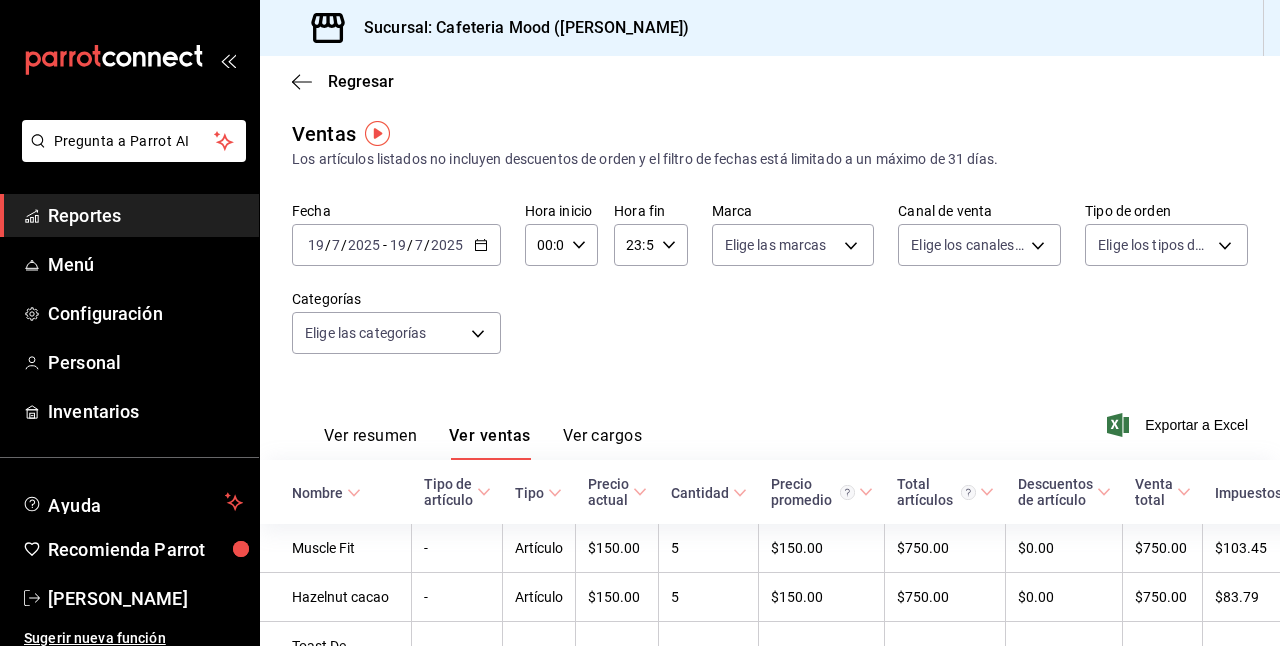 click on "Ver cargos" at bounding box center (603, 443) 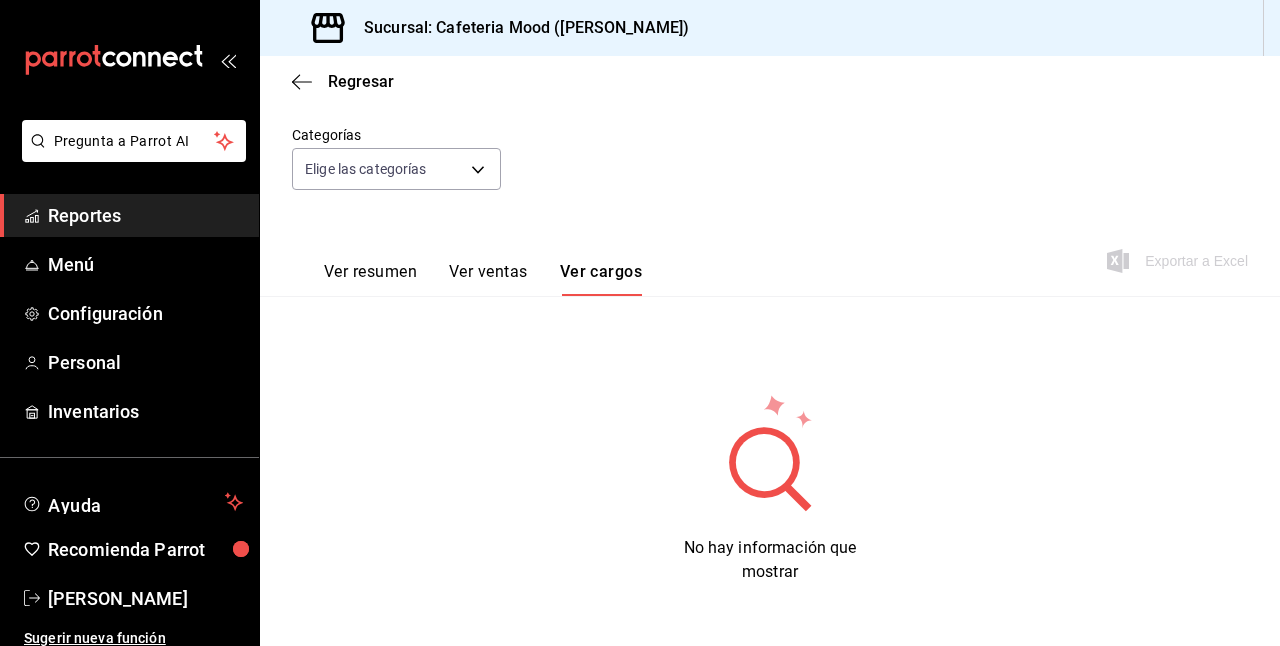 scroll, scrollTop: 0, scrollLeft: 0, axis: both 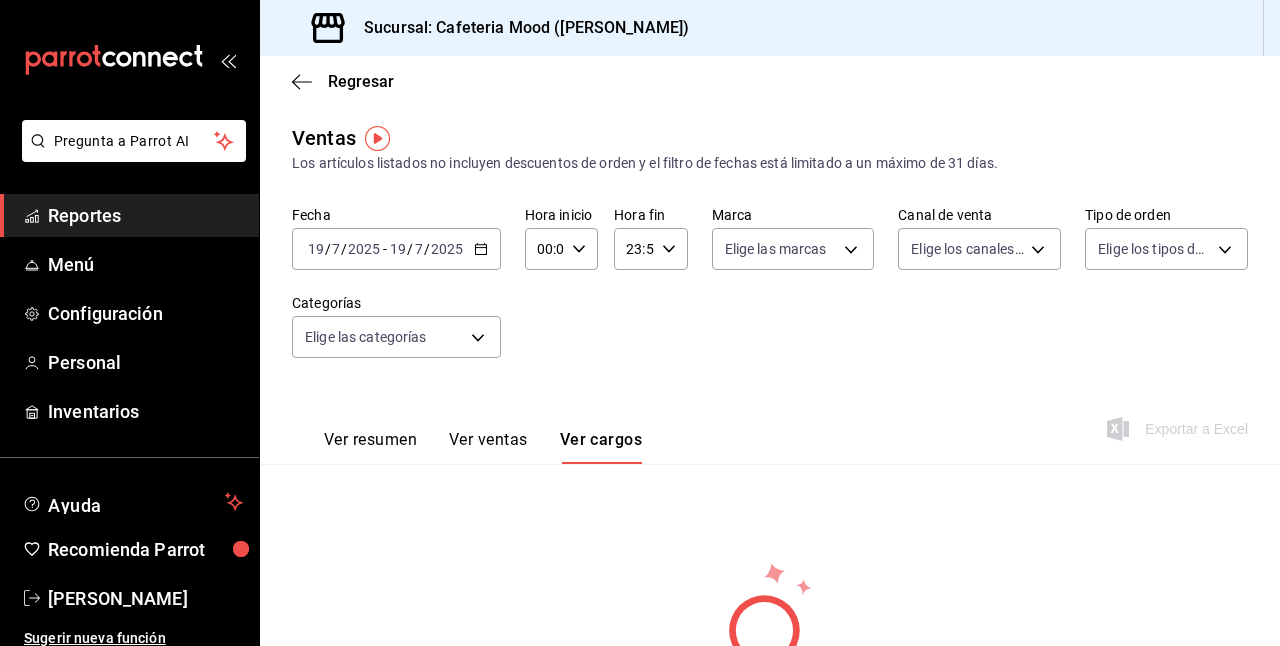 click on "Reportes" at bounding box center [145, 215] 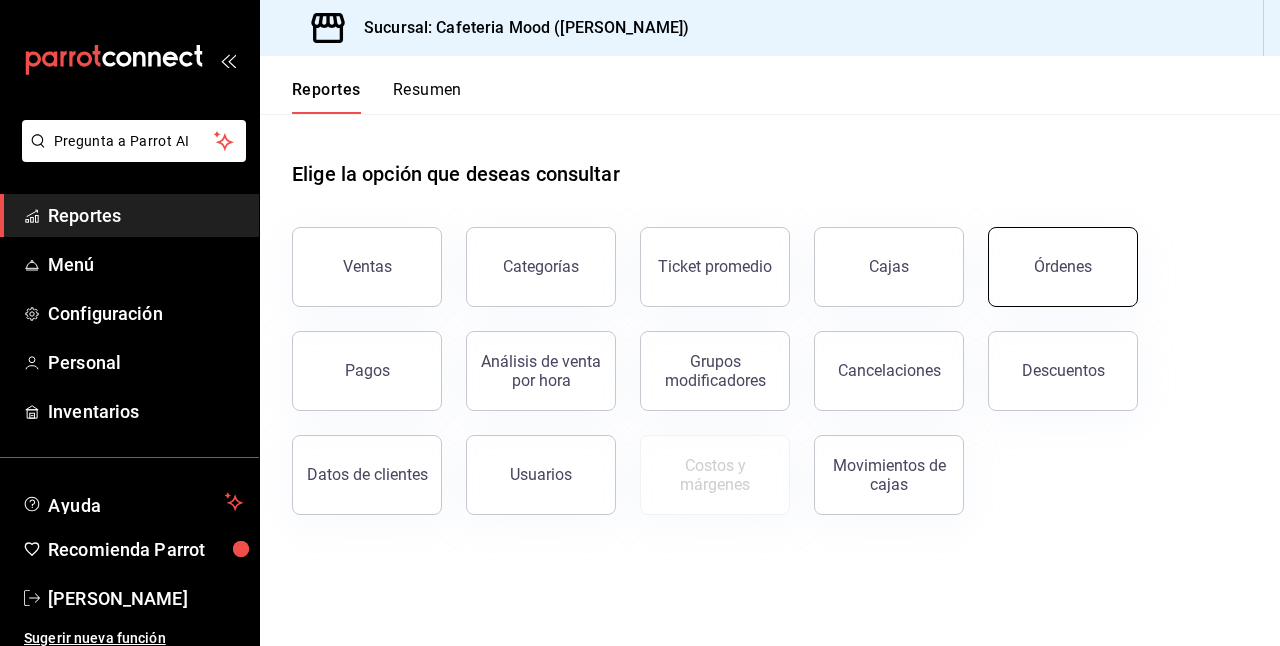 click on "Órdenes" at bounding box center [1063, 267] 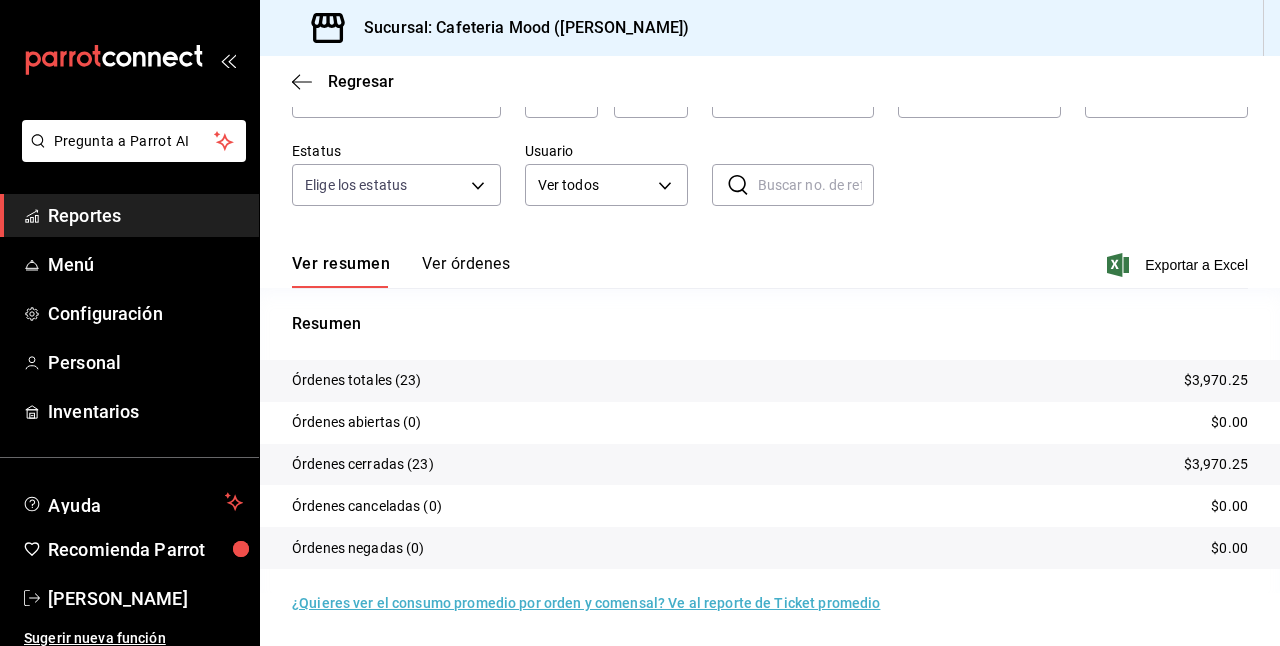 scroll, scrollTop: 0, scrollLeft: 0, axis: both 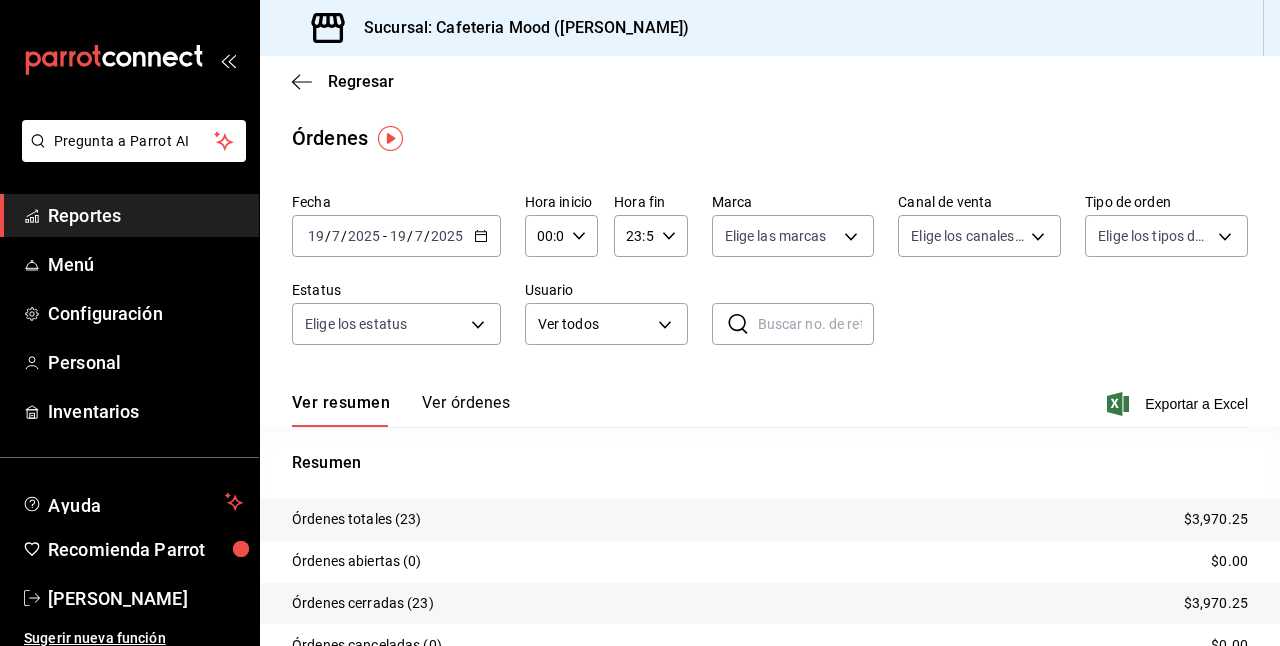 click on "Reportes" at bounding box center (145, 215) 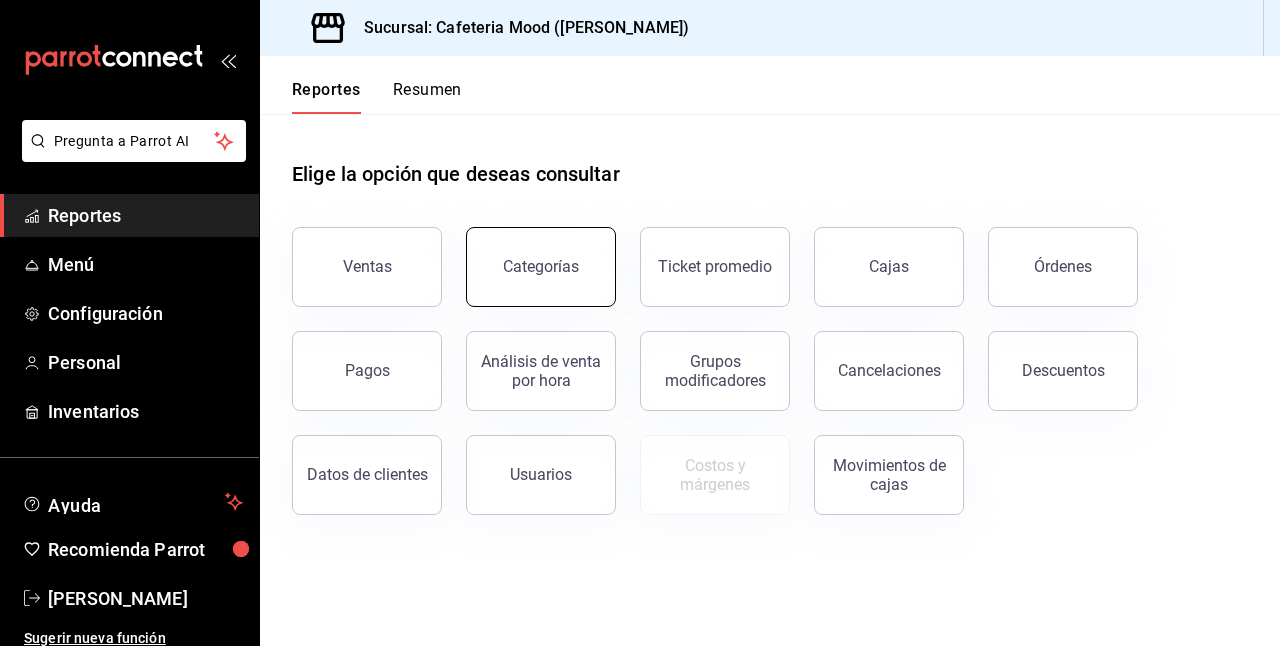 click on "Categorías" at bounding box center [541, 267] 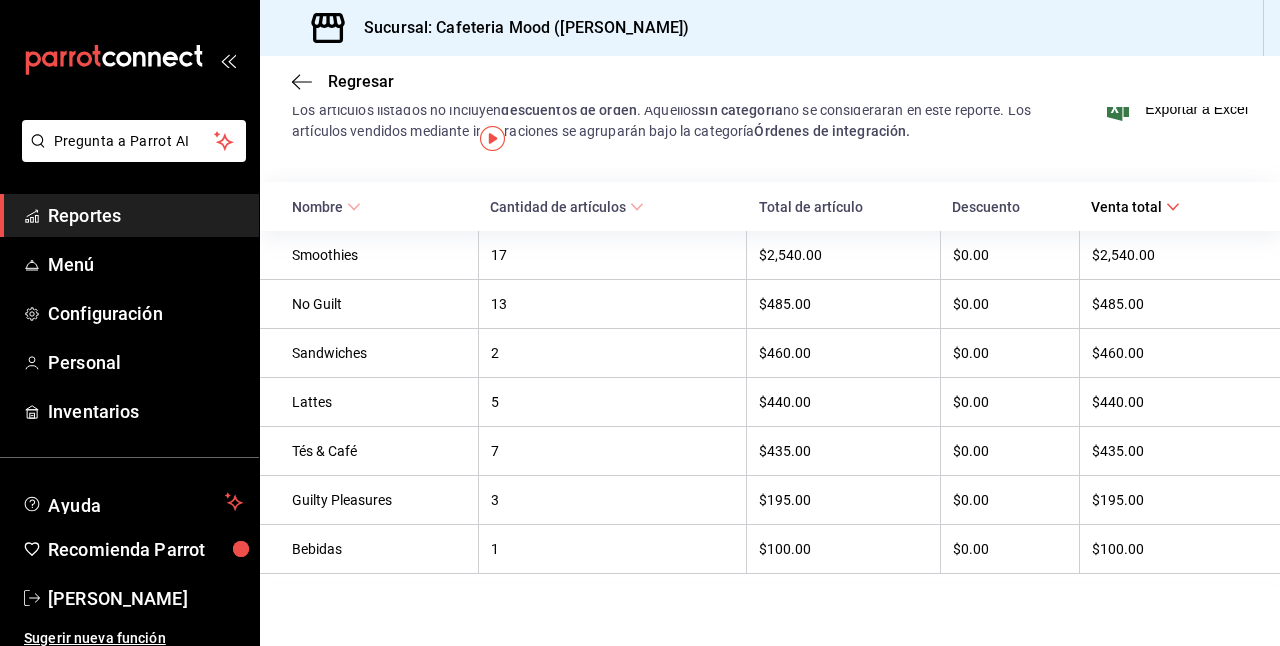 scroll, scrollTop: 0, scrollLeft: 0, axis: both 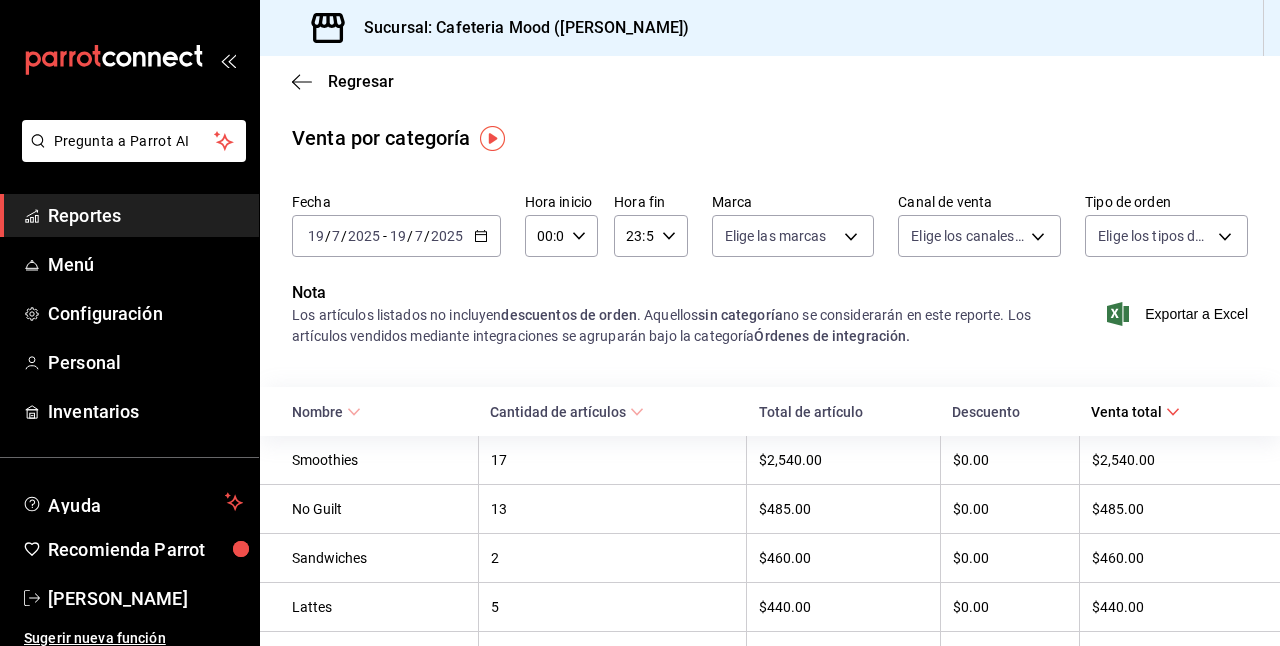 click on "Reportes" at bounding box center [145, 215] 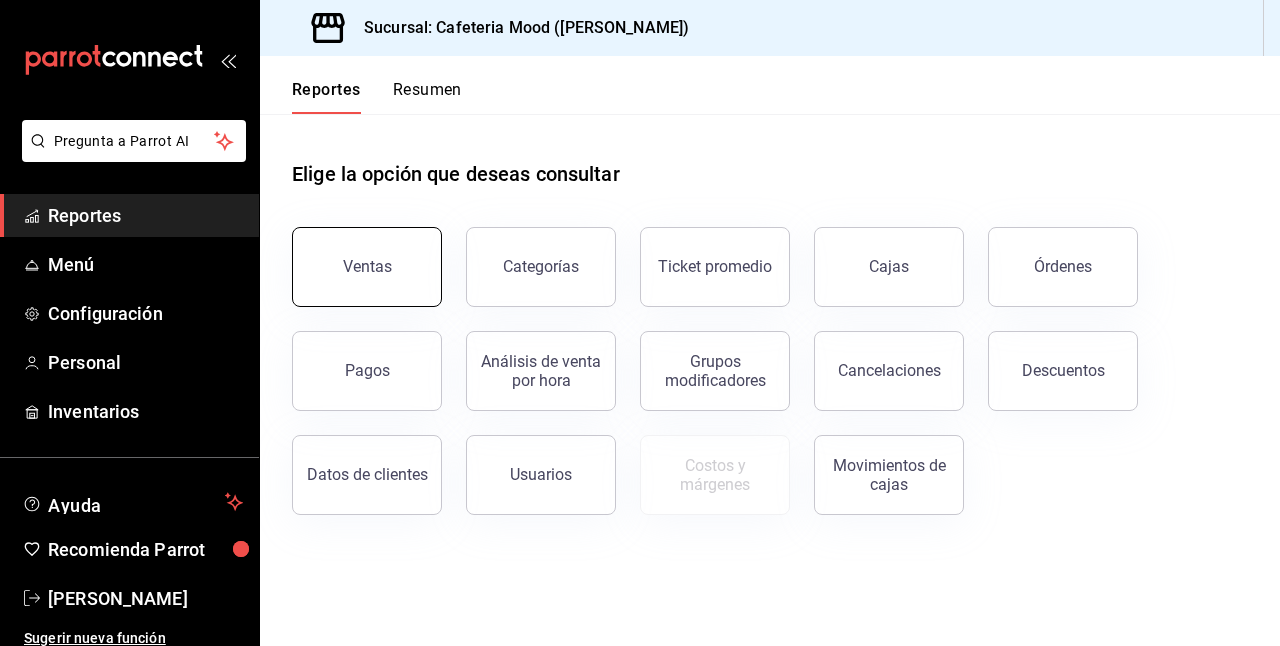 click on "Ventas" at bounding box center (367, 266) 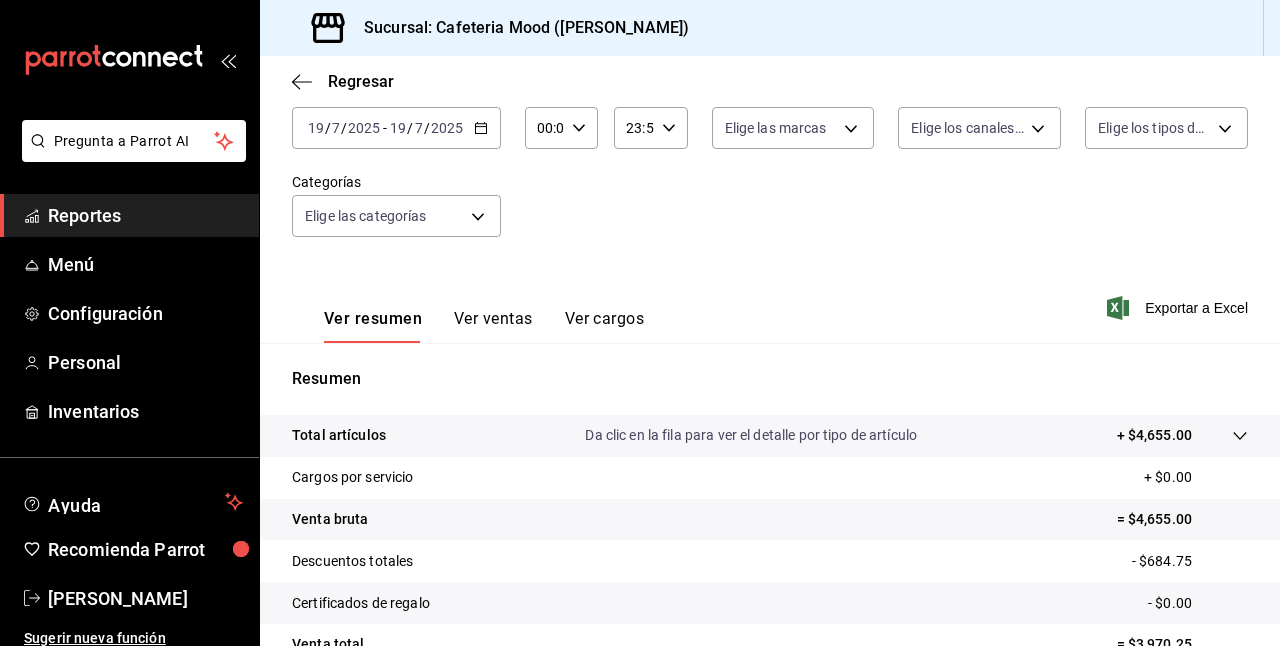 scroll, scrollTop: 66, scrollLeft: 0, axis: vertical 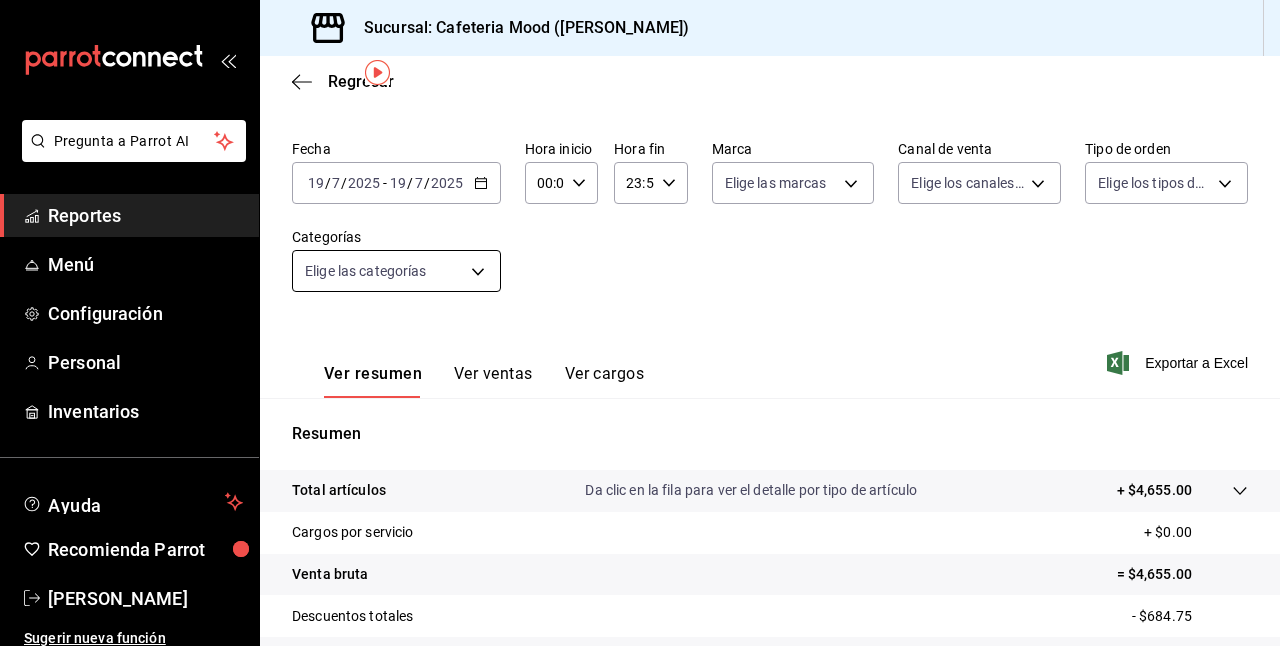 click on "Pregunta a Parrot AI Reportes   Menú   Configuración   Personal   Inventarios   Ayuda Recomienda Parrot   Miguel Flores   Sugerir nueva función   Sucursal: Cafeteria Mood (Artz) Regresar Ventas Los artículos listados no incluyen descuentos de orden y el filtro de fechas está limitado a un máximo de 31 días. Fecha 2025-07-19 19 / 7 / 2025 - 2025-07-19 19 / 7 / 2025 Hora inicio 00:00 Hora inicio Hora fin 23:59 Hora fin Marca Elige las marcas Canal de venta Elige los canales de venta Tipo de orden Elige los tipos de orden Categorías Elige las categorías Ver resumen Ver ventas Ver cargos Exportar a Excel Resumen Total artículos Da clic en la fila para ver el detalle por tipo de artículo + $4,655.00 Cargos por servicio + $0.00 Venta bruta = $4,655.00 Descuentos totales - $684.75 Certificados de regalo - $0.00 Venta total = $3,970.25 Impuestos - $547.62 Venta neta = $3,422.63 Pregunta a Parrot AI Reportes   Menú   Configuración   Personal   Inventarios   Ayuda Recomienda Parrot   Miguel Flores" at bounding box center (640, 323) 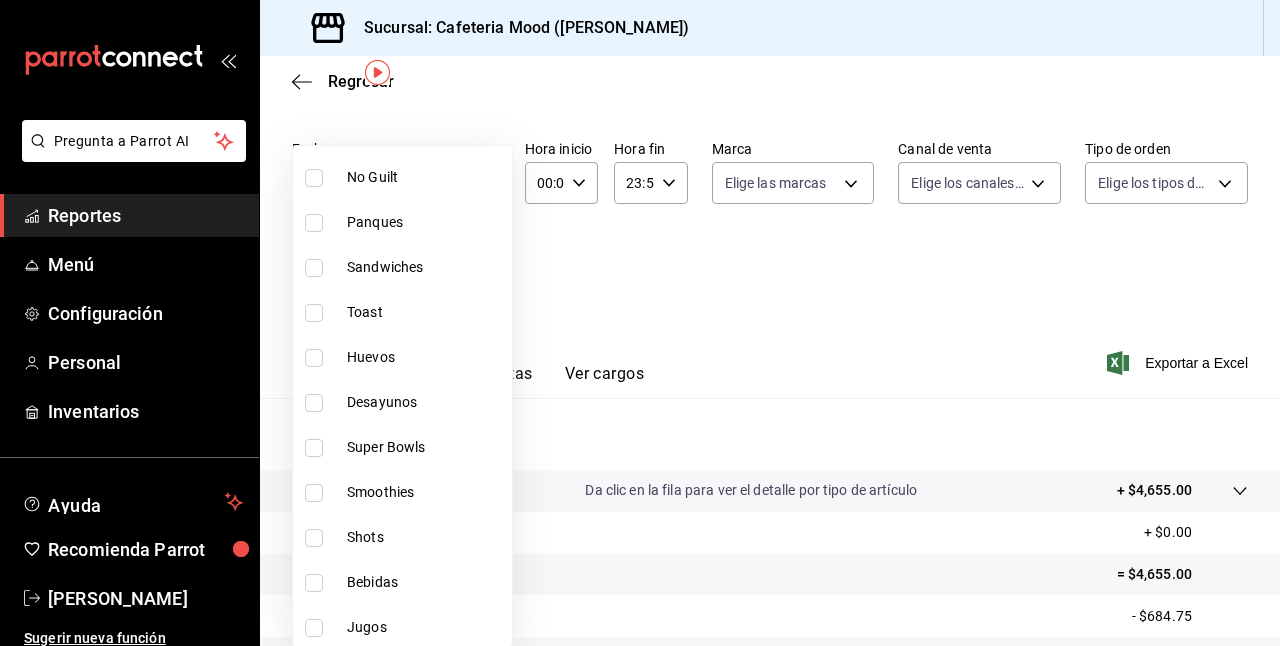 scroll, scrollTop: 600, scrollLeft: 0, axis: vertical 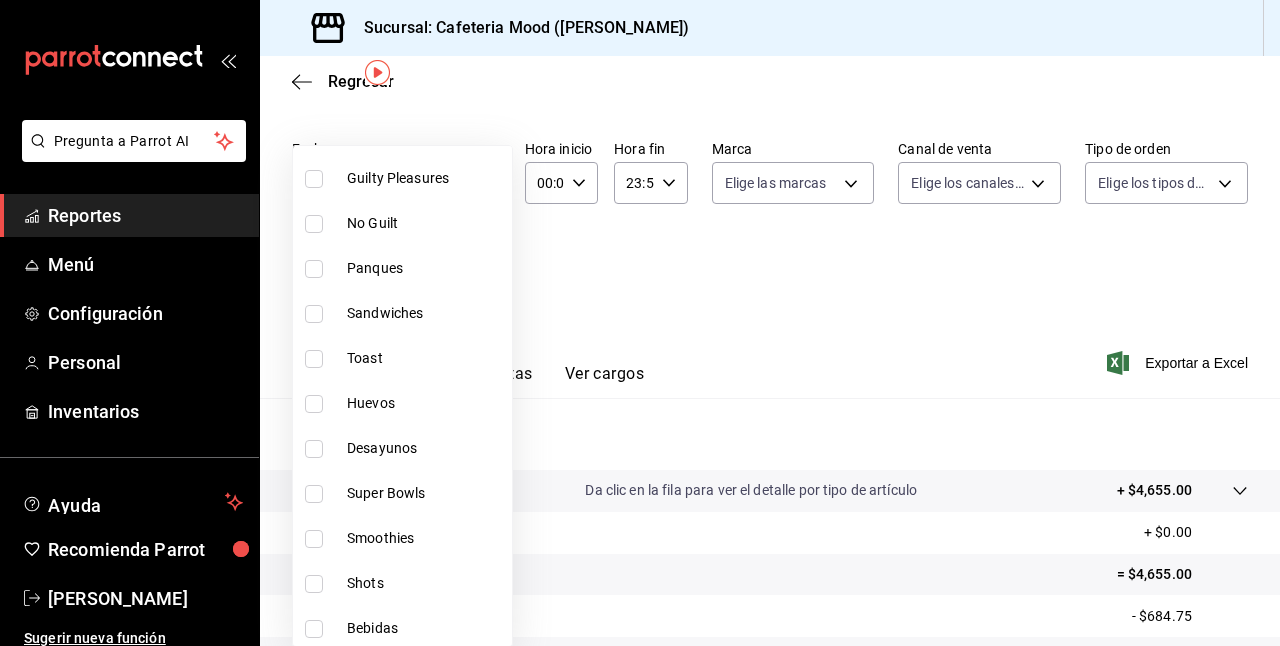 click at bounding box center (640, 323) 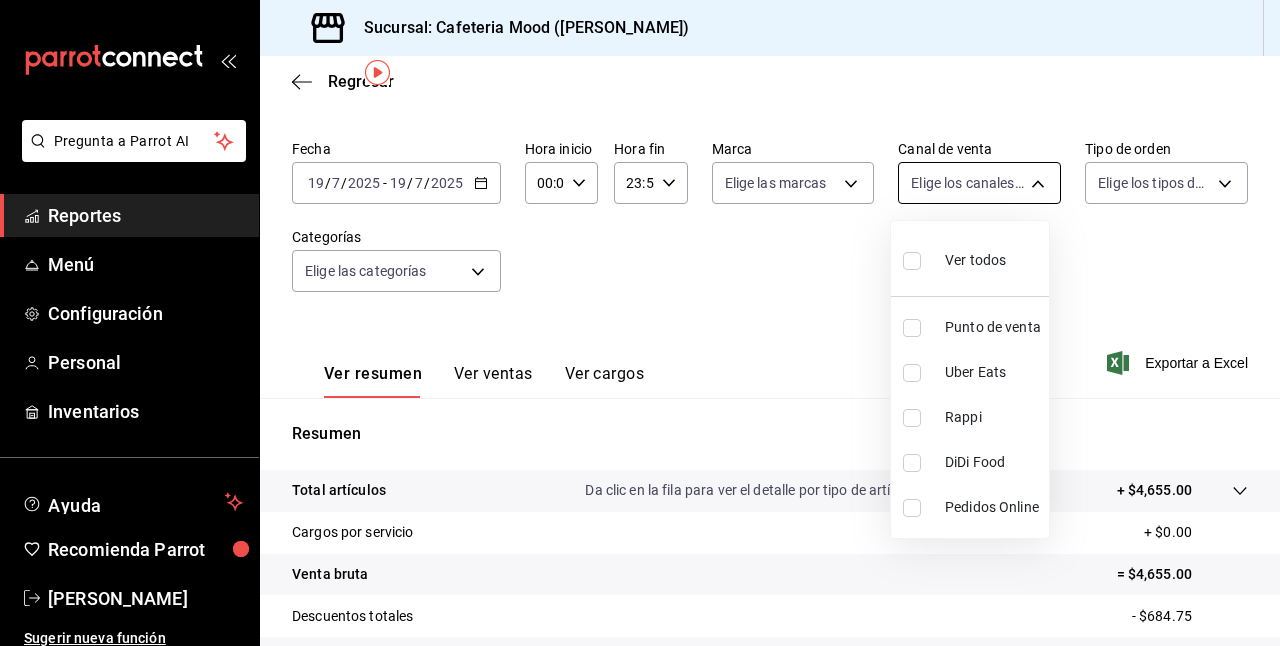 click on "Pregunta a Parrot AI Reportes   Menú   Configuración   Personal   Inventarios   Ayuda Recomienda Parrot   Miguel Flores   Sugerir nueva función   Sucursal: Cafeteria Mood (Artz) Regresar Ventas Los artículos listados no incluyen descuentos de orden y el filtro de fechas está limitado a un máximo de 31 días. Fecha 2025-07-19 19 / 7 / 2025 - 2025-07-19 19 / 7 / 2025 Hora inicio 00:00 Hora inicio Hora fin 23:59 Hora fin Marca Elige las marcas Canal de venta Elige los canales de venta Tipo de orden Elige los tipos de orden Categorías Elige las categorías Ver resumen Ver ventas Ver cargos Exportar a Excel Resumen Total artículos Da clic en la fila para ver el detalle por tipo de artículo + $4,655.00 Cargos por servicio + $0.00 Venta bruta = $4,655.00 Descuentos totales - $684.75 Certificados de regalo - $0.00 Venta total = $3,970.25 Impuestos - $547.62 Venta neta = $3,422.63 Pregunta a Parrot AI Reportes   Menú   Configuración   Personal   Inventarios   Ayuda Recomienda Parrot   Miguel Flores" at bounding box center (640, 323) 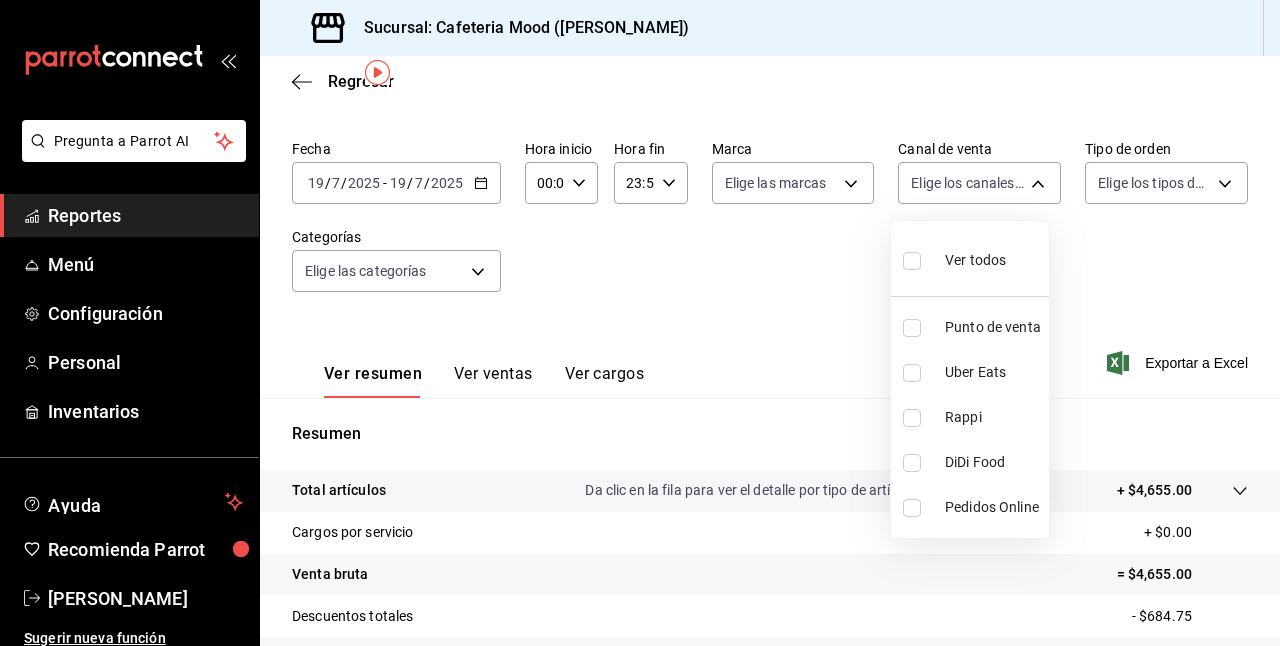 click at bounding box center (640, 323) 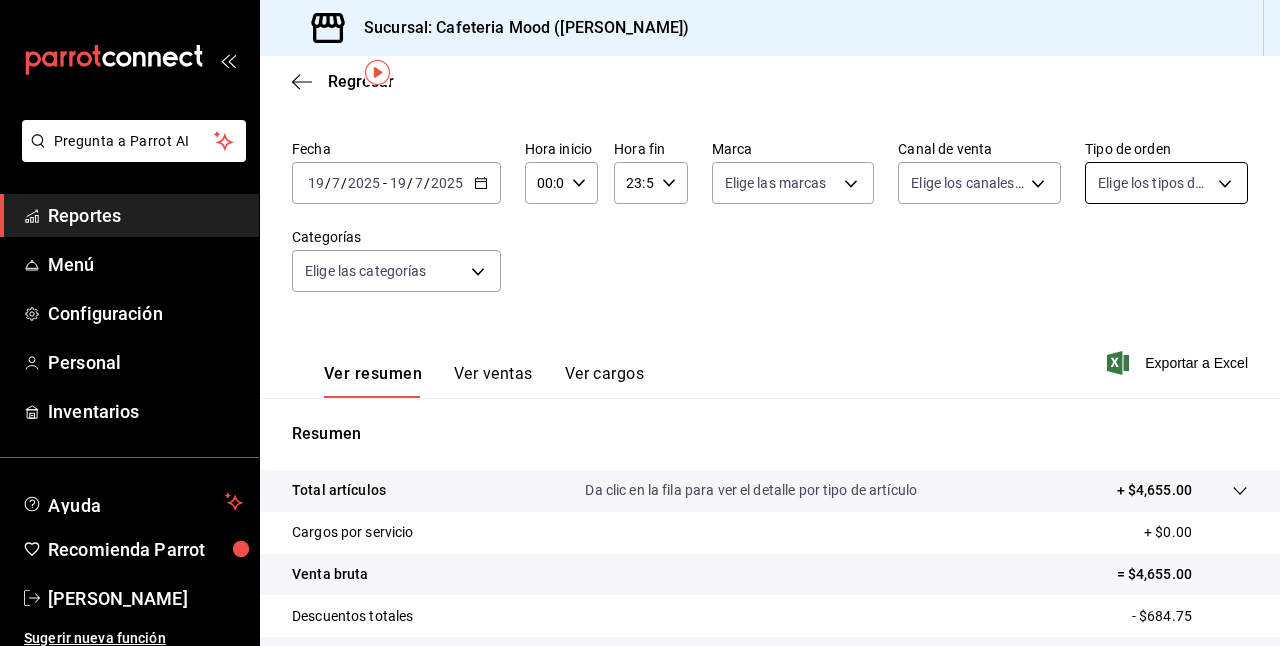 click on "Pregunta a Parrot AI Reportes   Menú   Configuración   Personal   Inventarios   Ayuda Recomienda Parrot   Miguel Flores   Sugerir nueva función   Sucursal: Cafeteria Mood (Artz) Regresar Ventas Los artículos listados no incluyen descuentos de orden y el filtro de fechas está limitado a un máximo de 31 días. Fecha 2025-07-19 19 / 7 / 2025 - 2025-07-19 19 / 7 / 2025 Hora inicio 00:00 Hora inicio Hora fin 23:59 Hora fin Marca Elige las marcas Canal de venta Elige los canales de venta Tipo de orden Elige los tipos de orden Categorías Elige las categorías Ver resumen Ver ventas Ver cargos Exportar a Excel Resumen Total artículos Da clic en la fila para ver el detalle por tipo de artículo + $4,655.00 Cargos por servicio + $0.00 Venta bruta = $4,655.00 Descuentos totales - $684.75 Certificados de regalo - $0.00 Venta total = $3,970.25 Impuestos - $547.62 Venta neta = $3,422.63 Pregunta a Parrot AI Reportes   Menú   Configuración   Personal   Inventarios   Ayuda Recomienda Parrot   Miguel Flores" at bounding box center (640, 323) 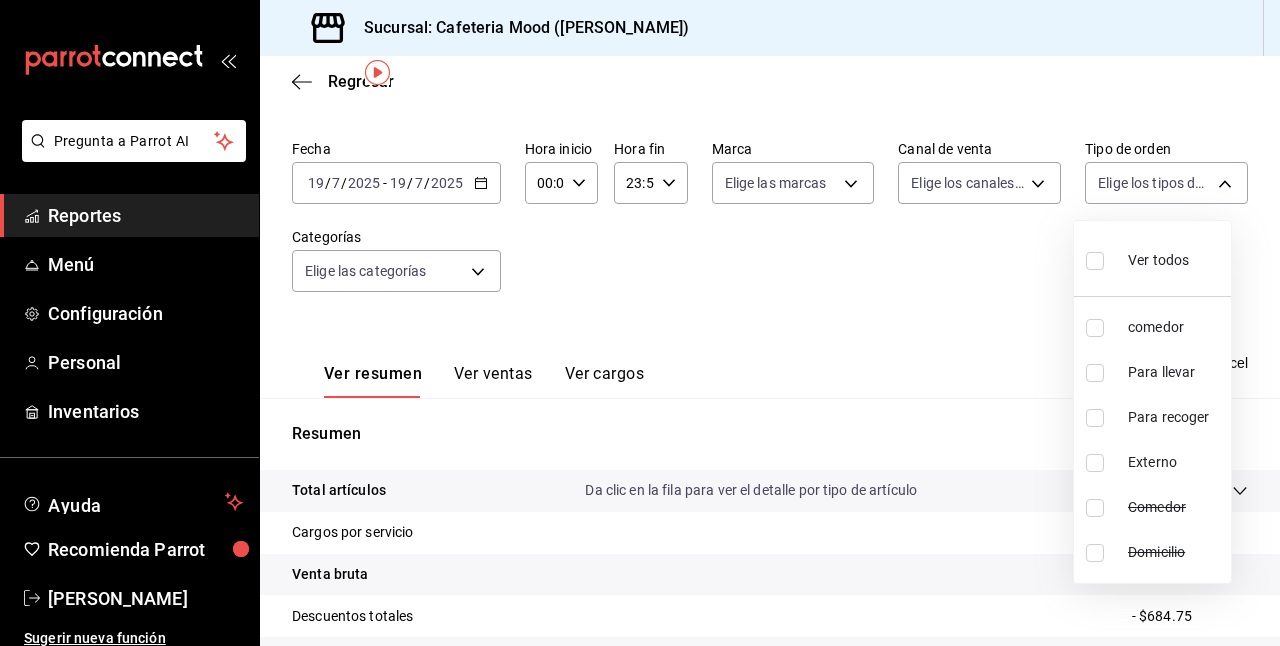 drag, startPoint x: 1215, startPoint y: 182, endPoint x: 744, endPoint y: 318, distance: 490.2418 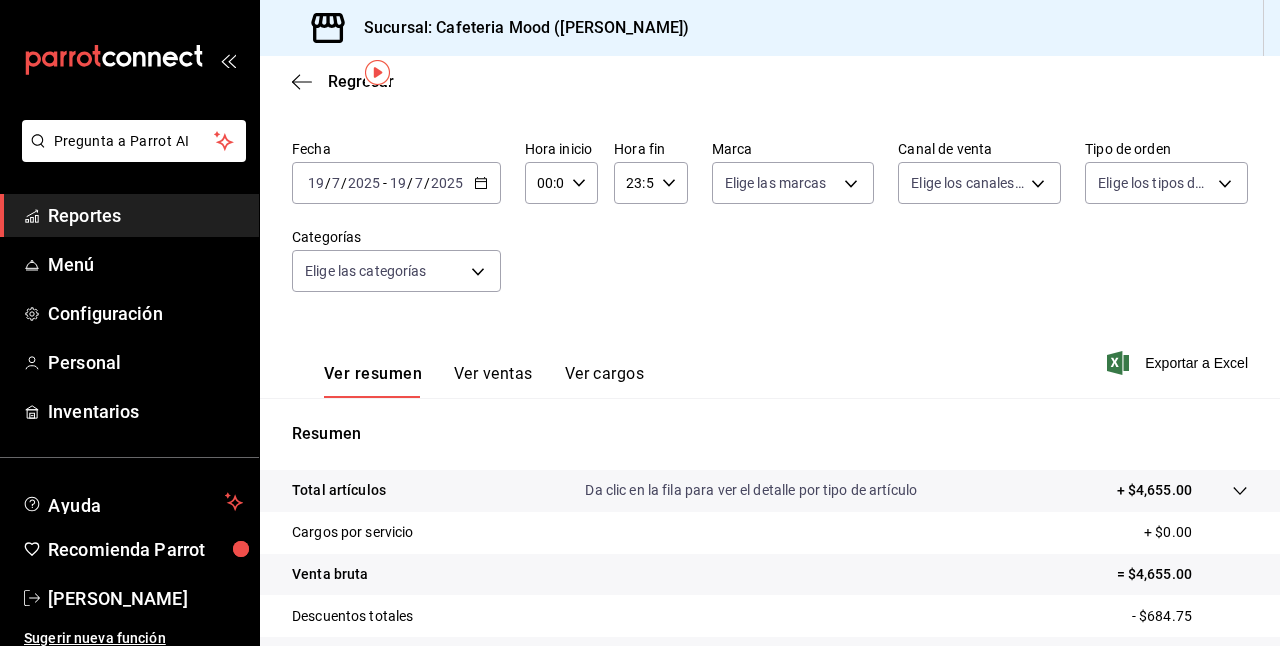click at bounding box center [640, 323] 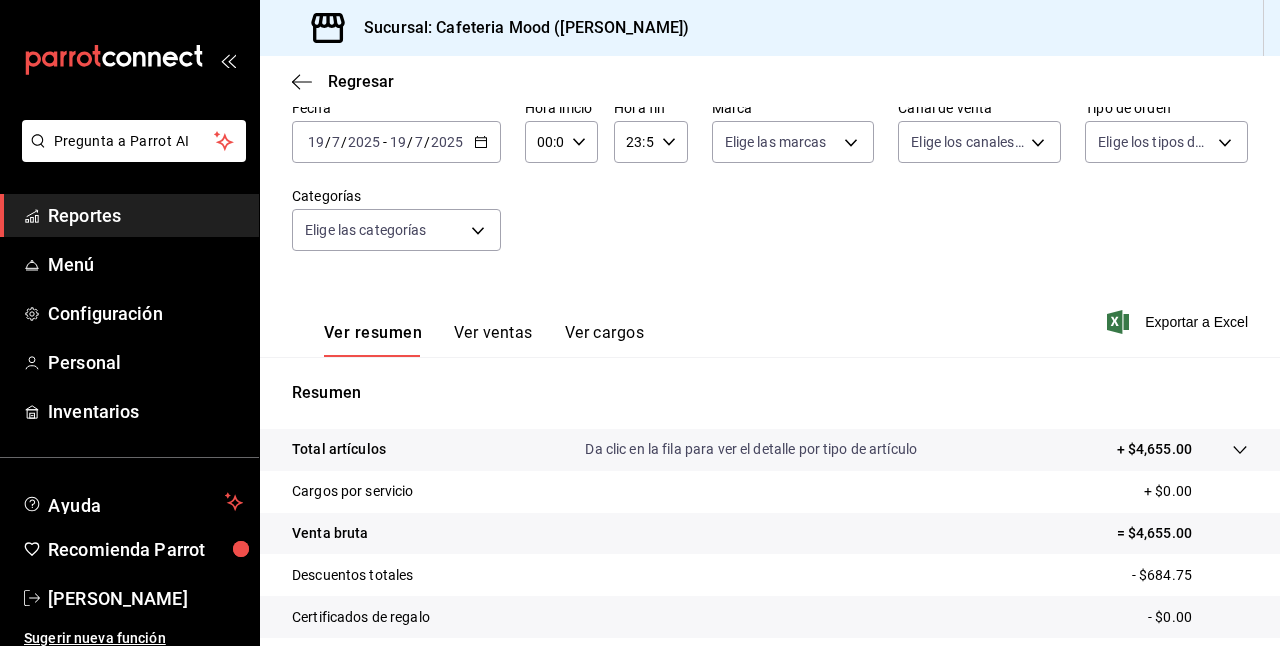 scroll, scrollTop: 90, scrollLeft: 0, axis: vertical 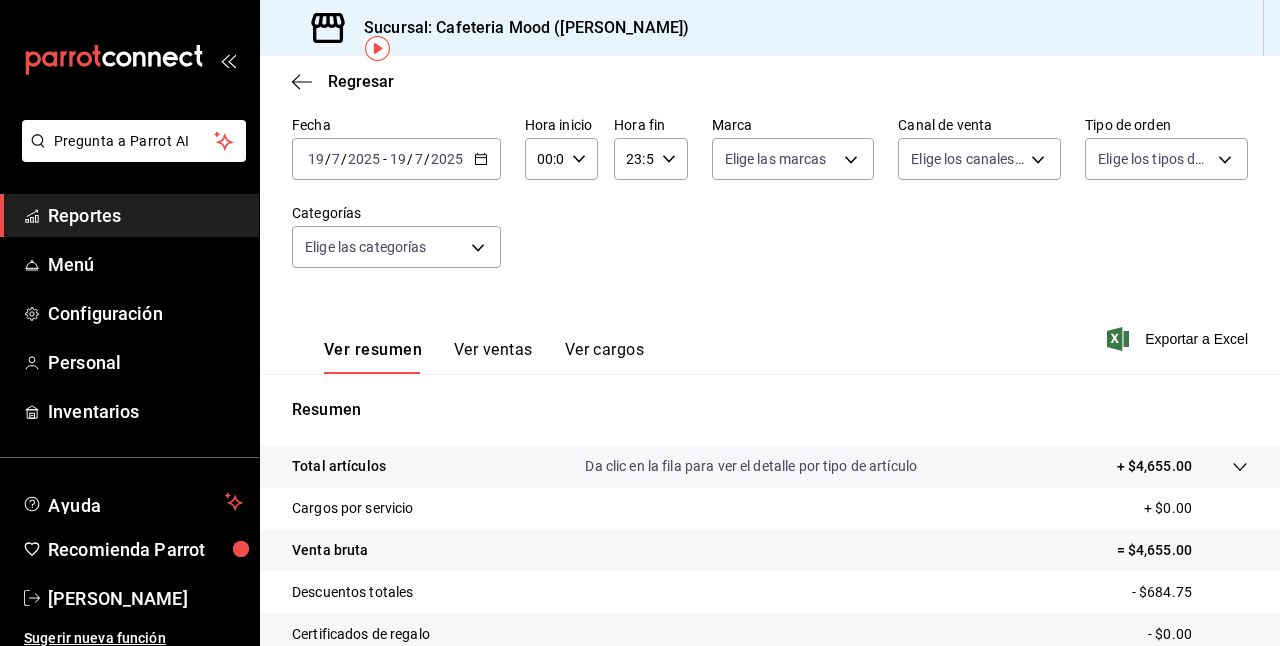 click on "Ver ventas" at bounding box center (493, 357) 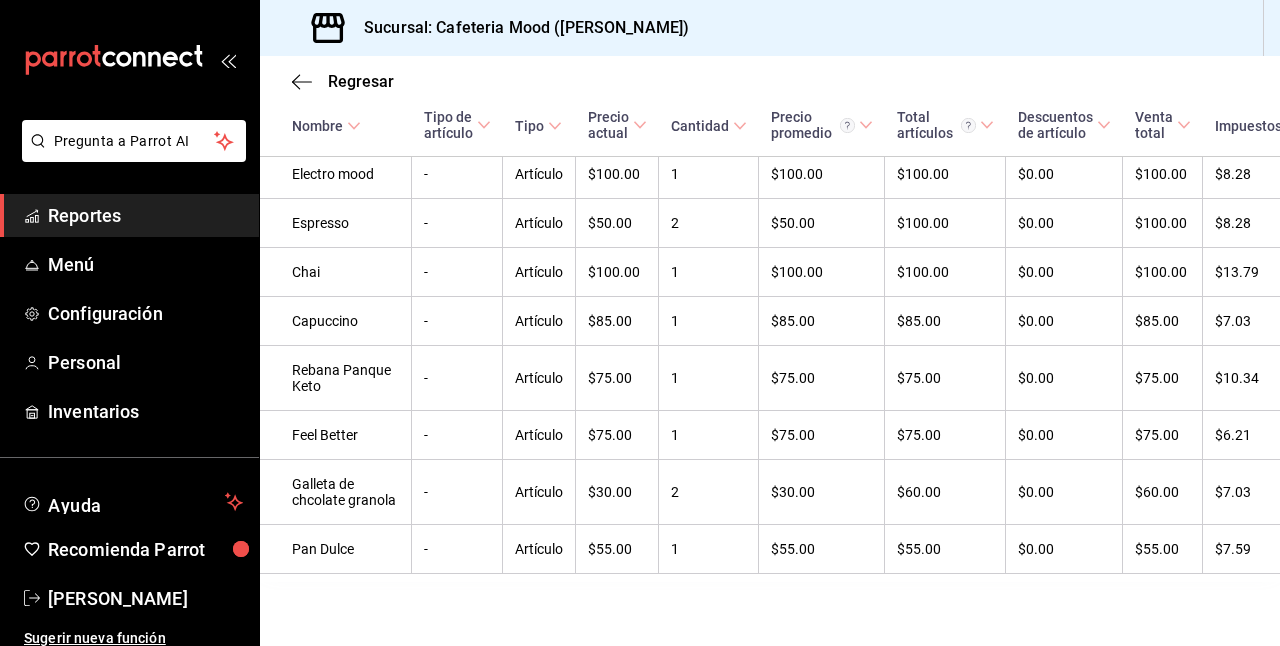 scroll, scrollTop: 0, scrollLeft: 0, axis: both 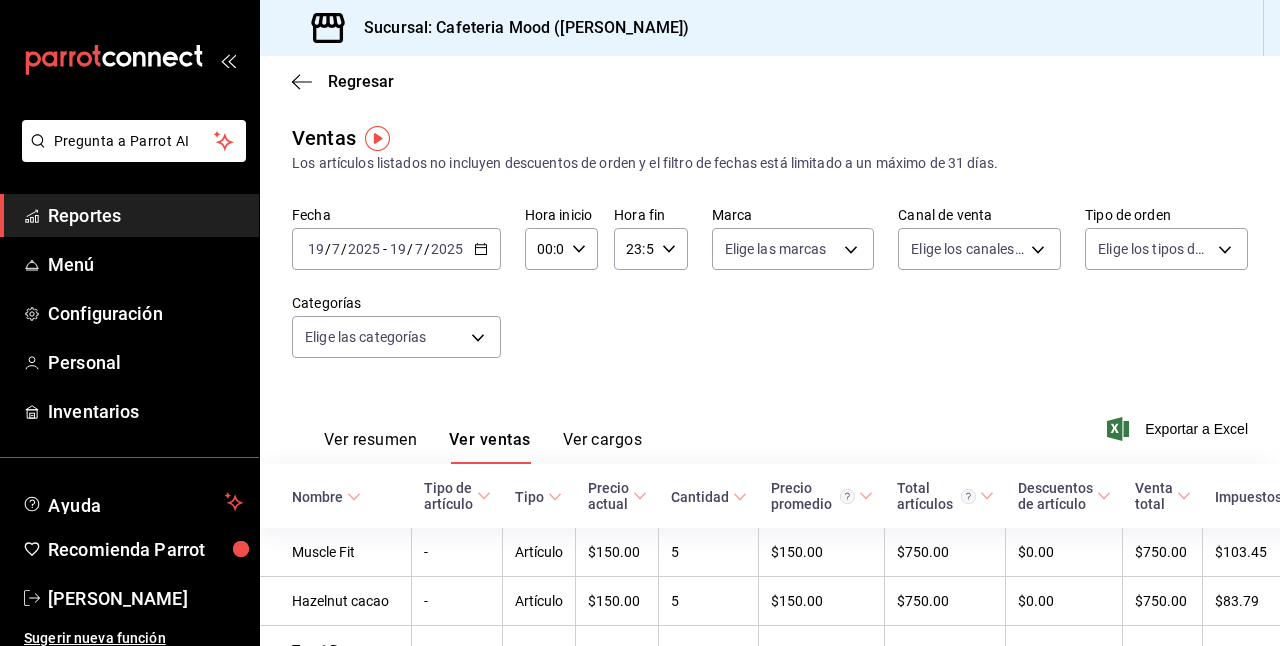 click on "Ver resumen" at bounding box center (370, 447) 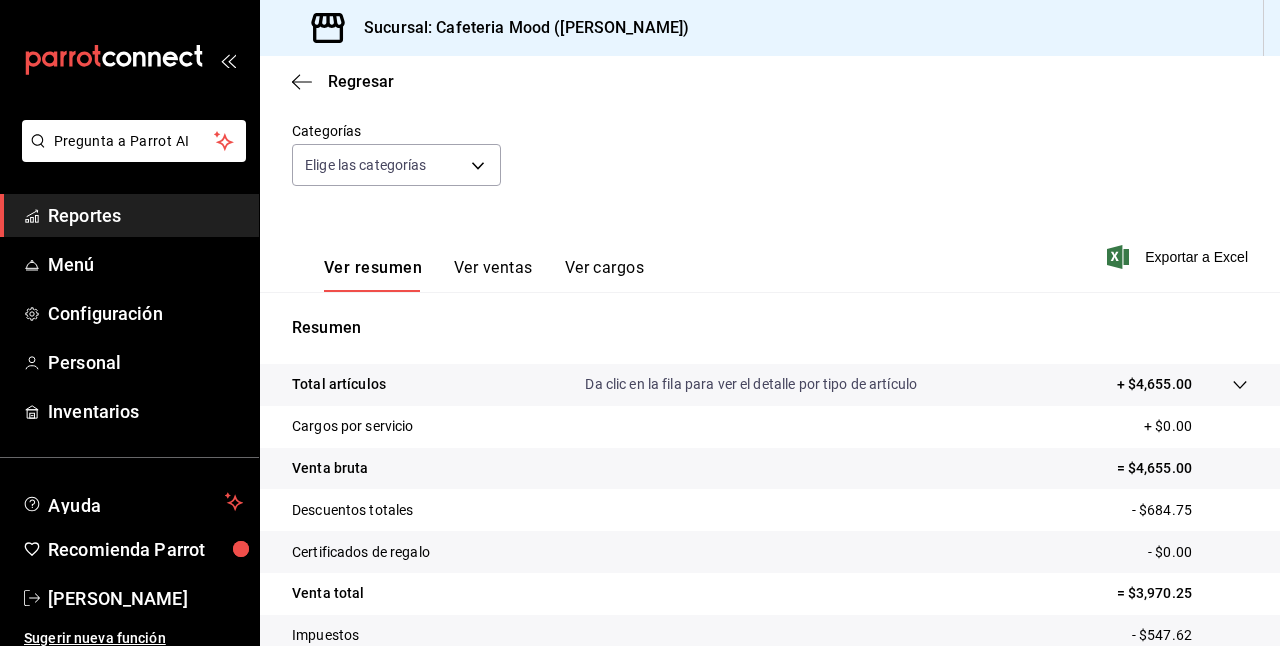 scroll, scrollTop: 312, scrollLeft: 0, axis: vertical 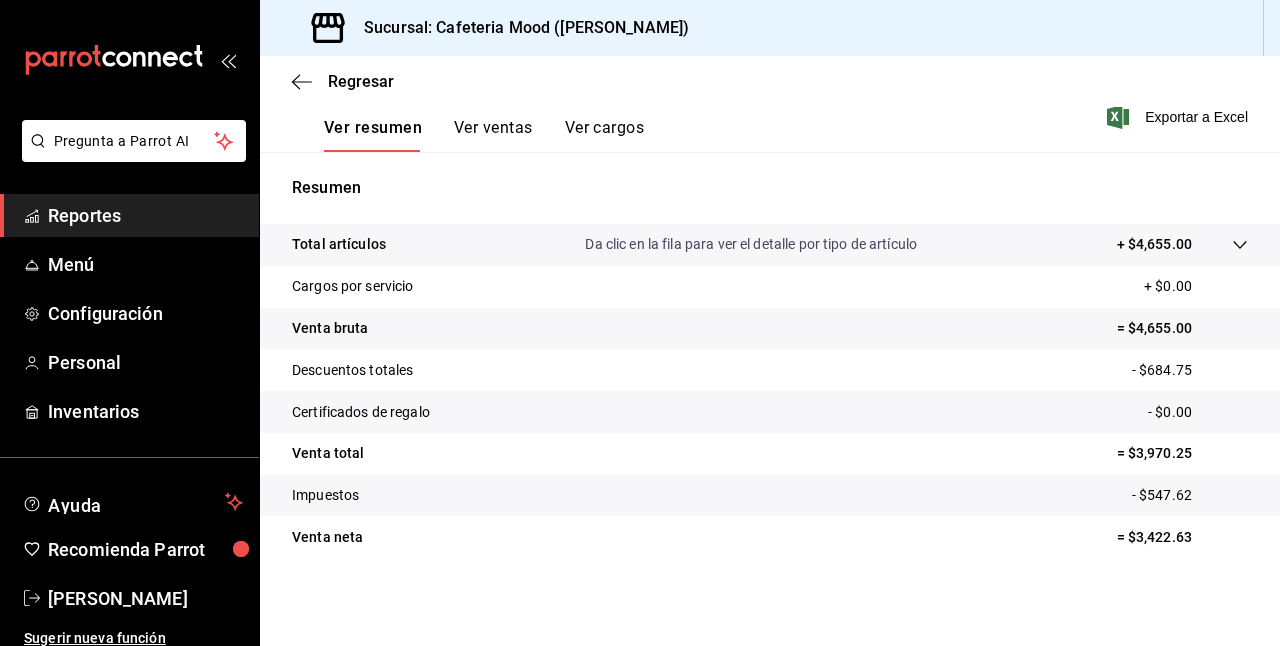 click 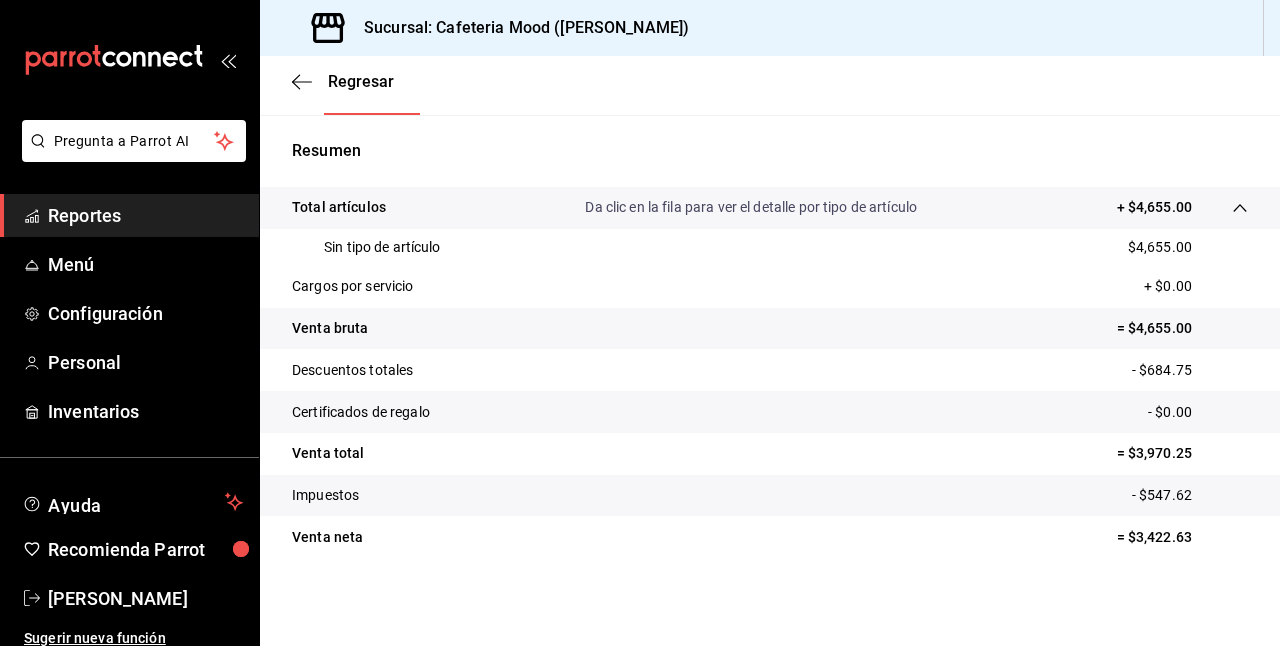 scroll, scrollTop: 0, scrollLeft: 0, axis: both 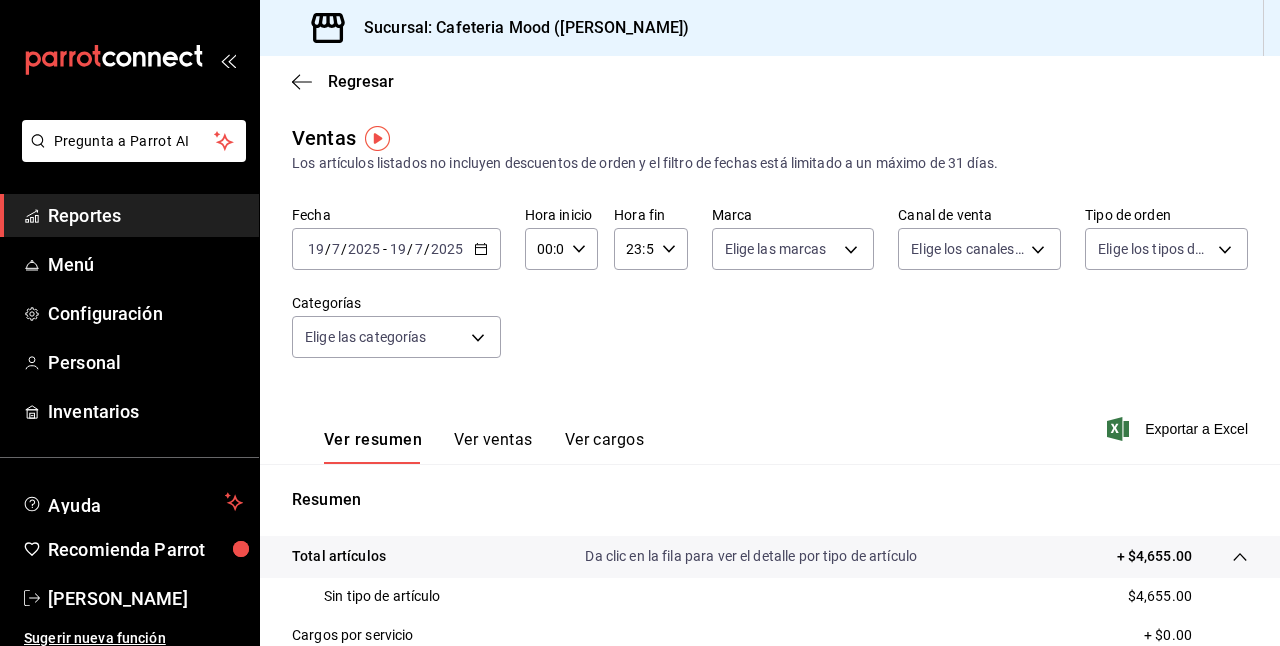 click on "Reportes" at bounding box center (145, 215) 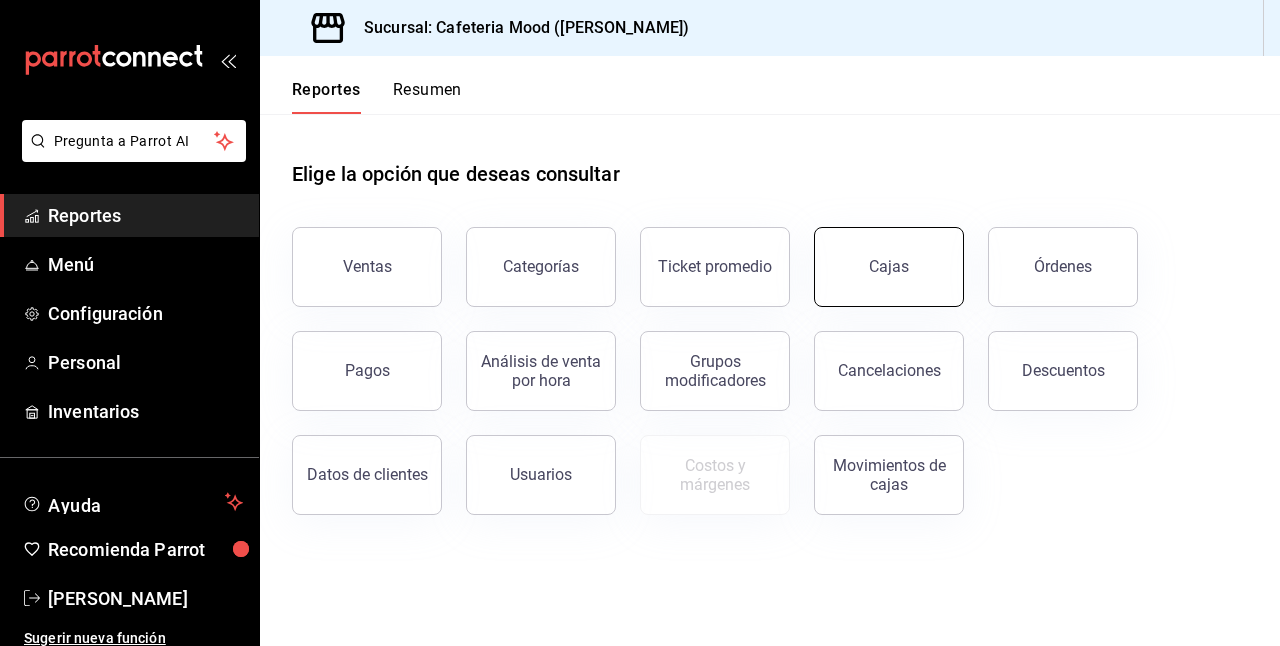click on "Cajas" at bounding box center (889, 267) 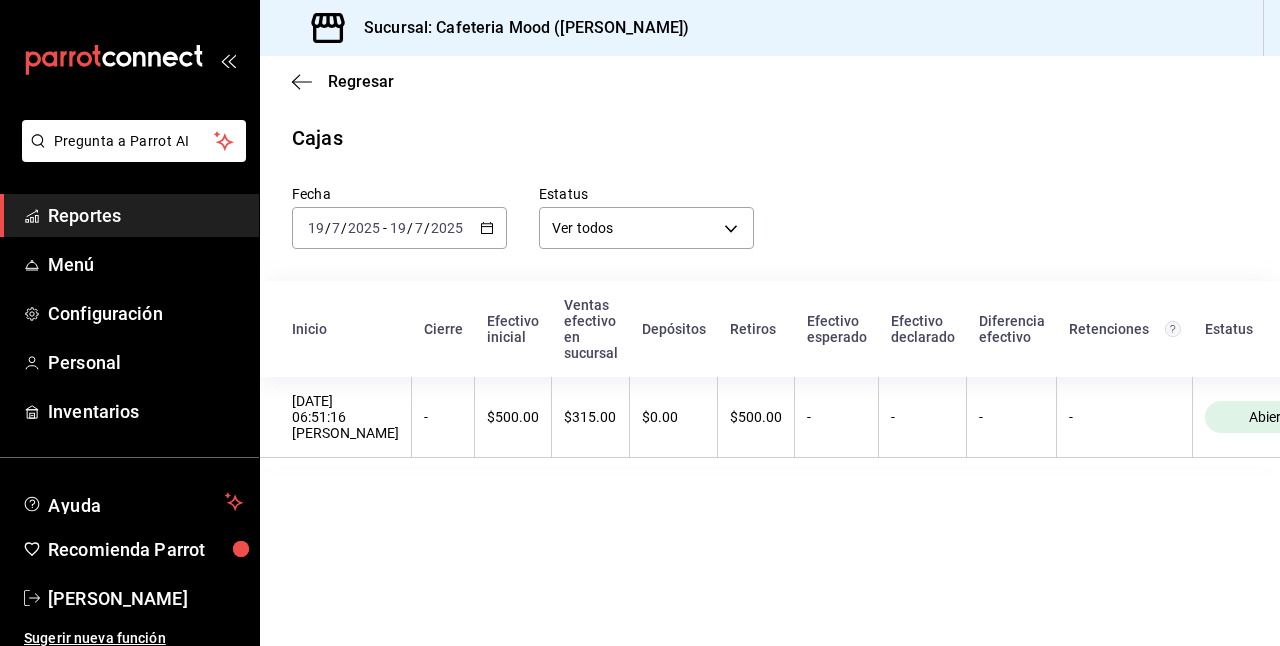 click on "Efectivo declarado" at bounding box center [923, 329] 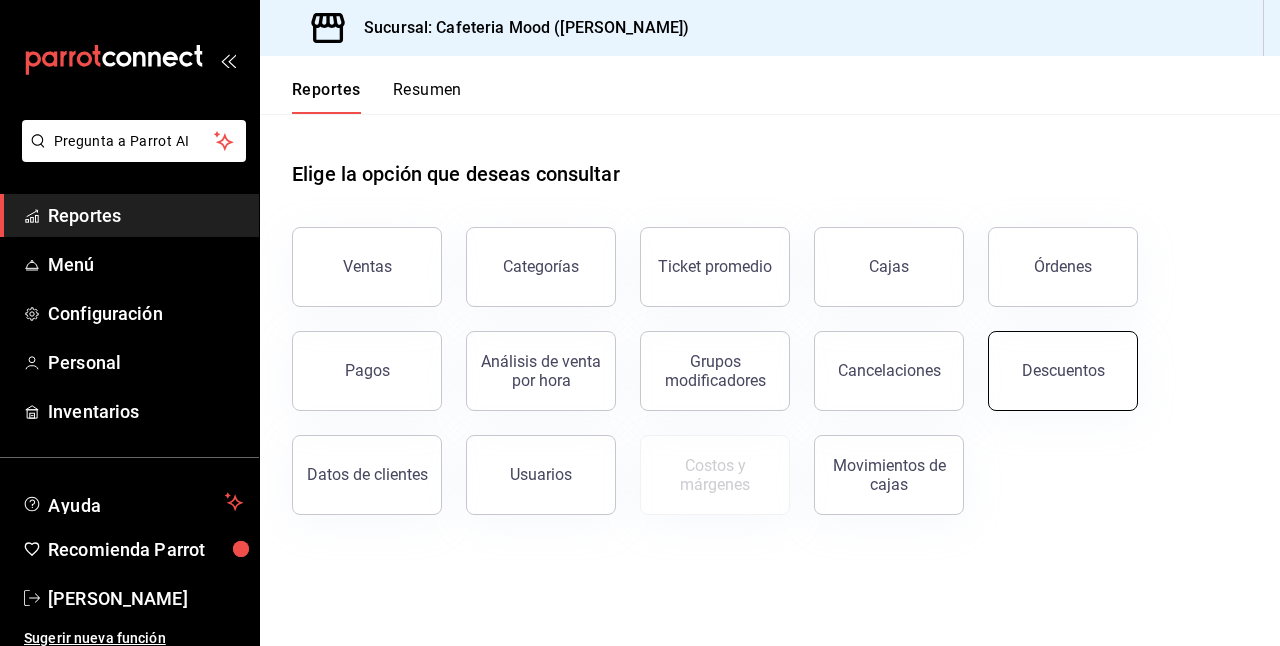 click on "Descuentos" at bounding box center (1063, 370) 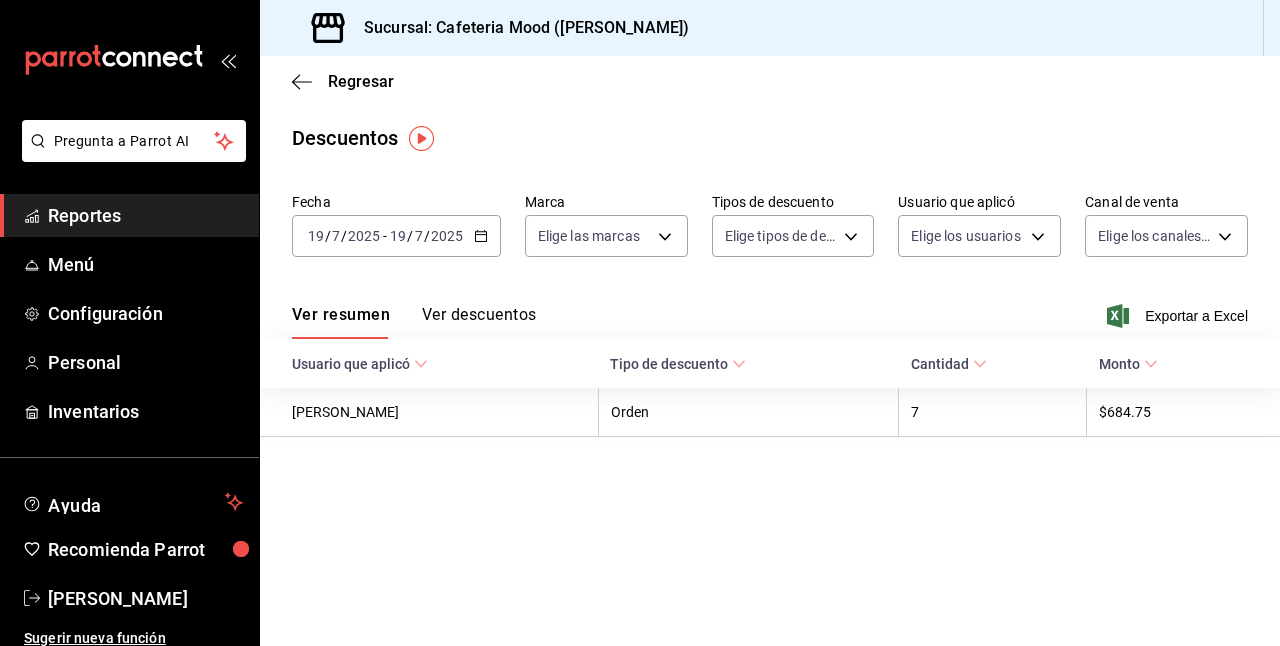 click 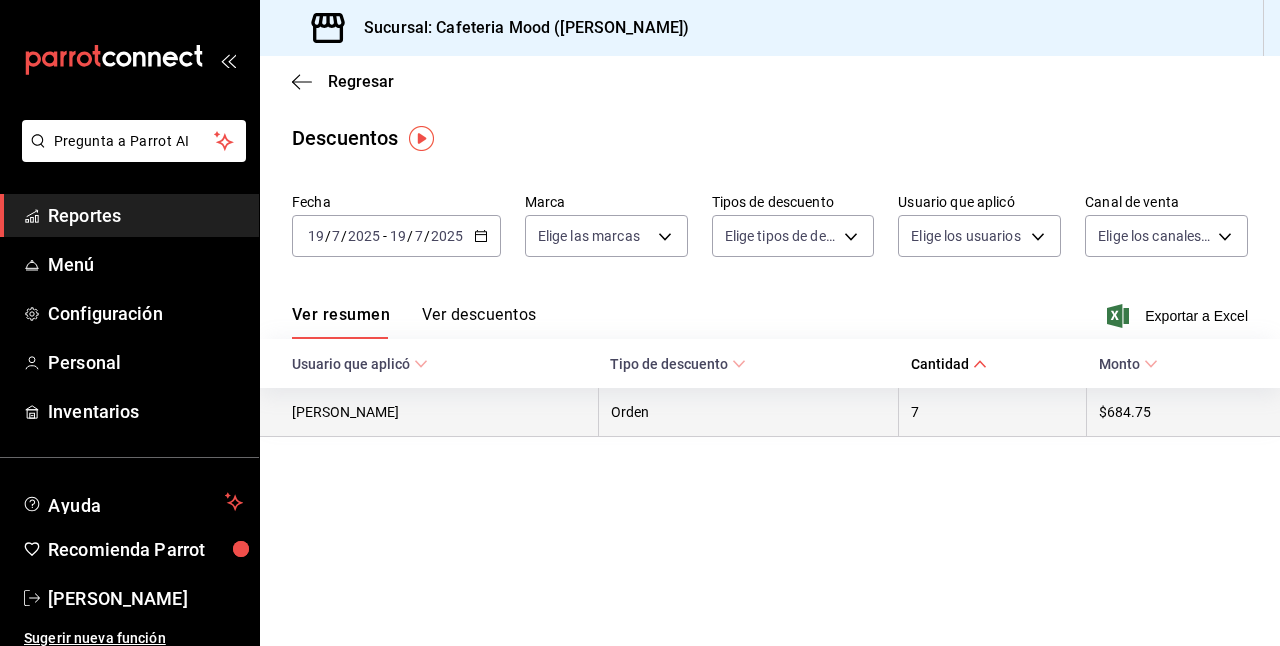 click on "7" at bounding box center (993, 412) 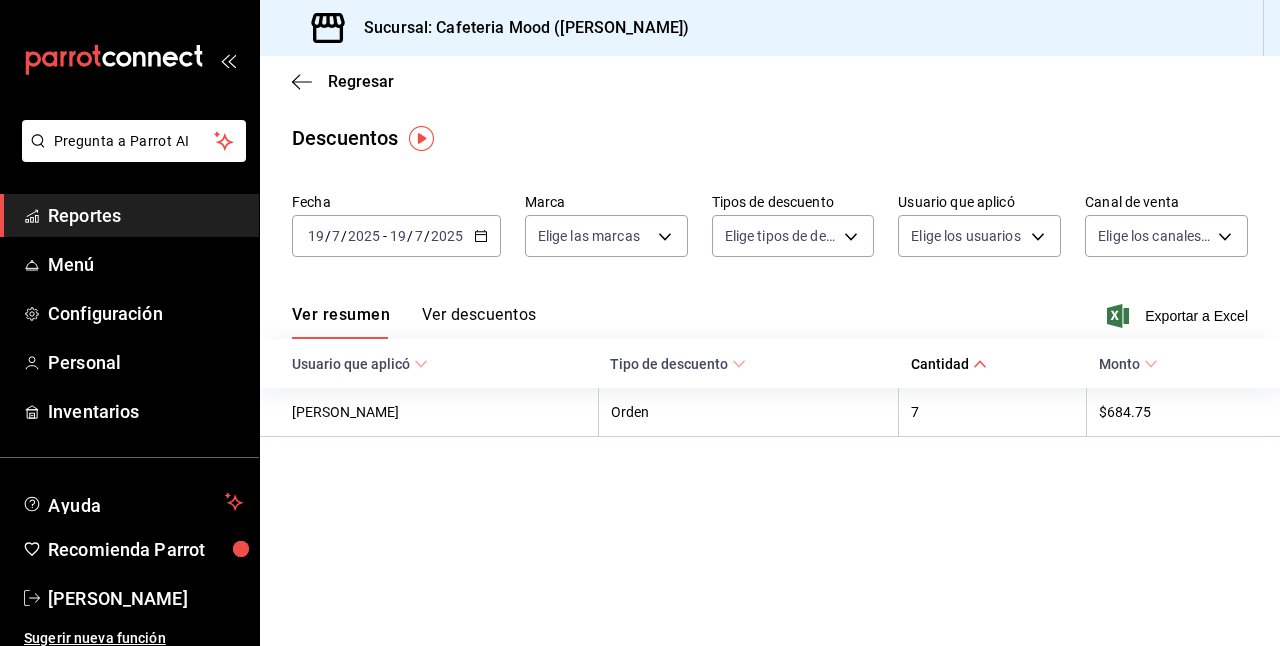 click 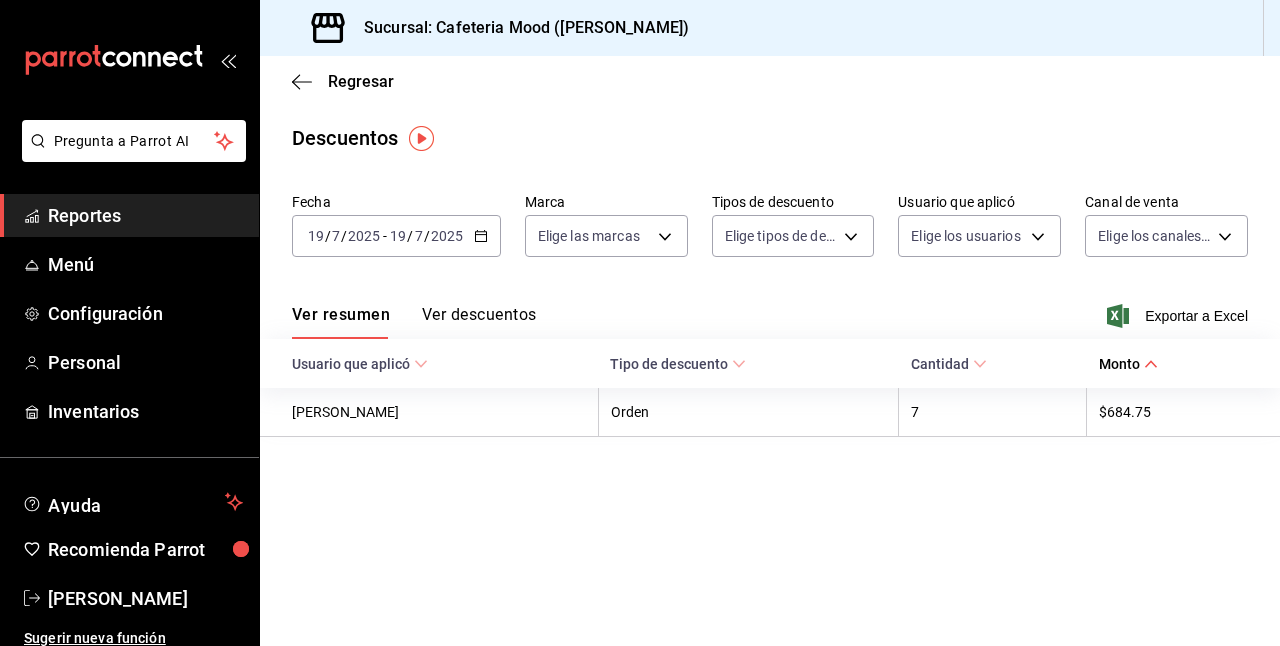 click 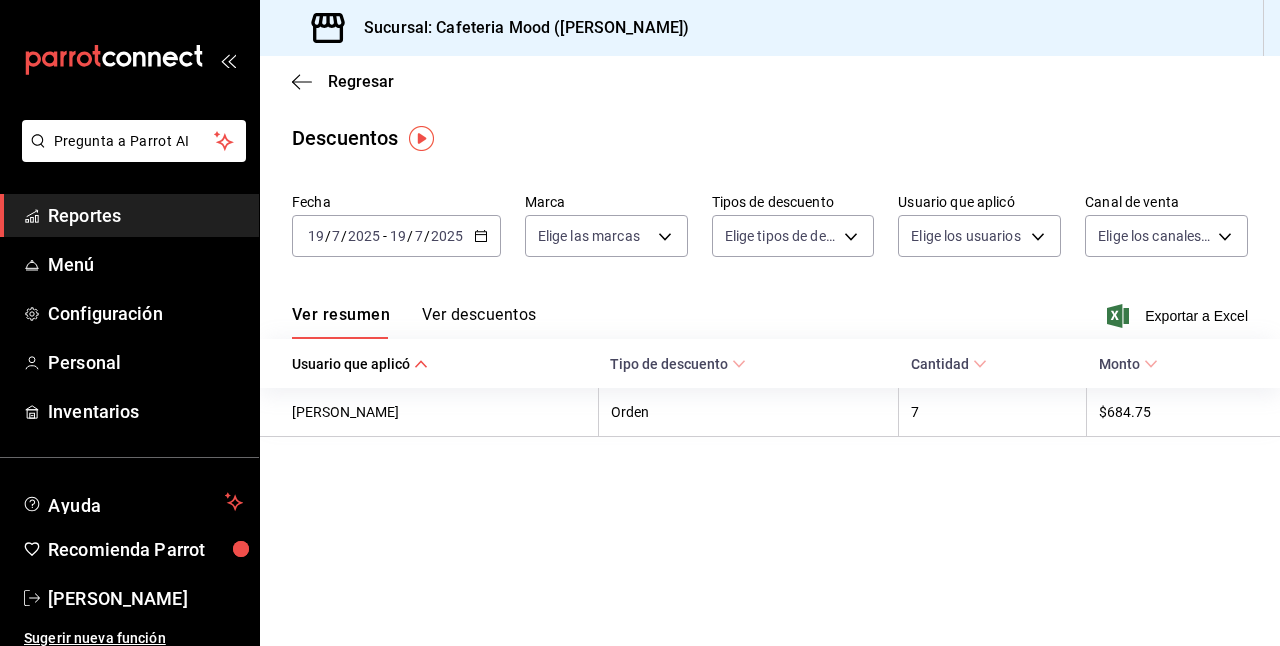 click on "Ver descuentos" at bounding box center [479, 322] 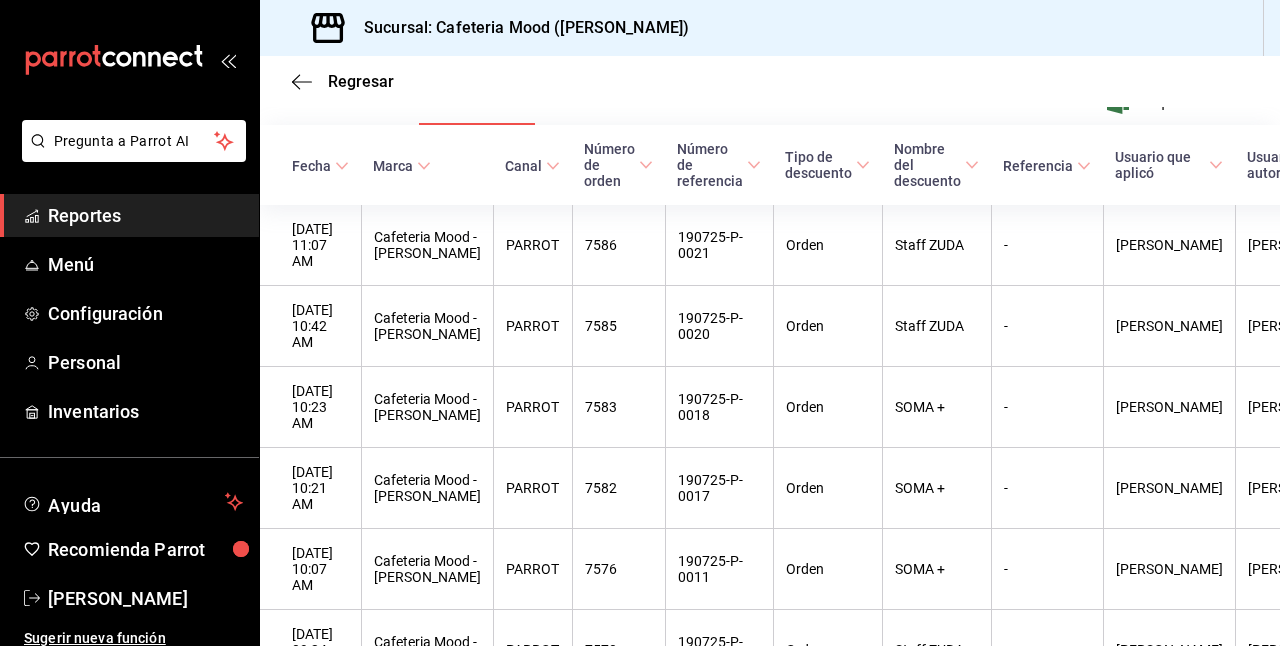 scroll, scrollTop: 211, scrollLeft: 0, axis: vertical 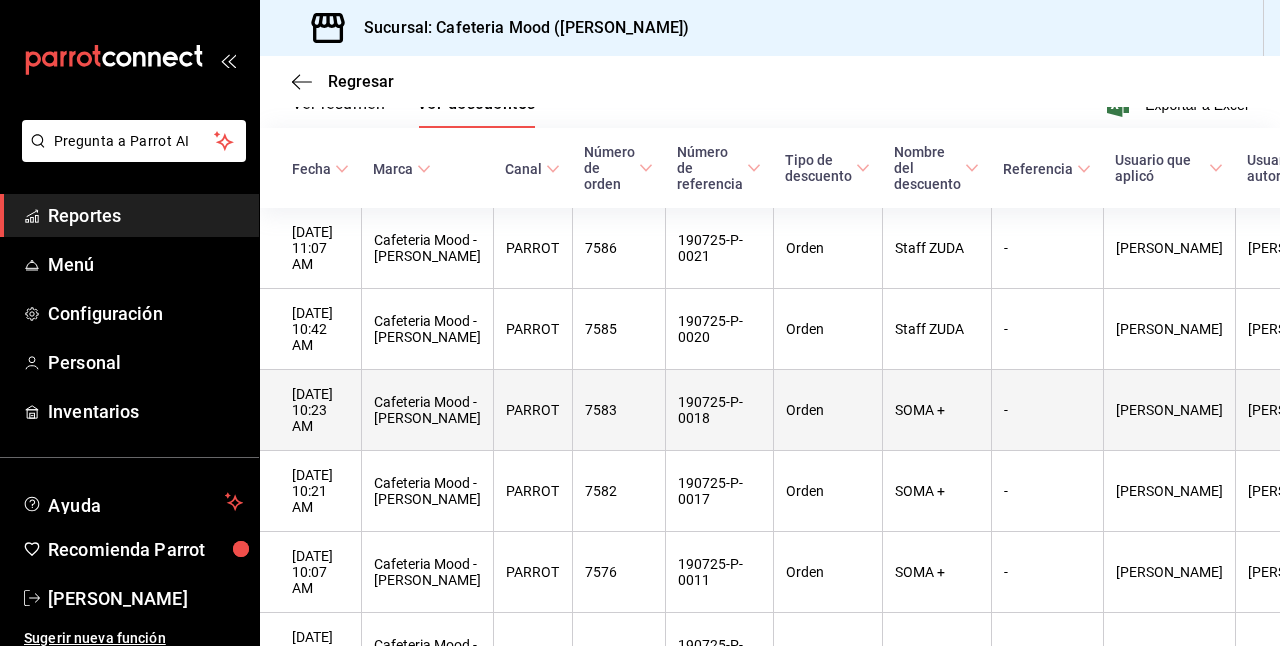 click on "-" at bounding box center (1047, 410) 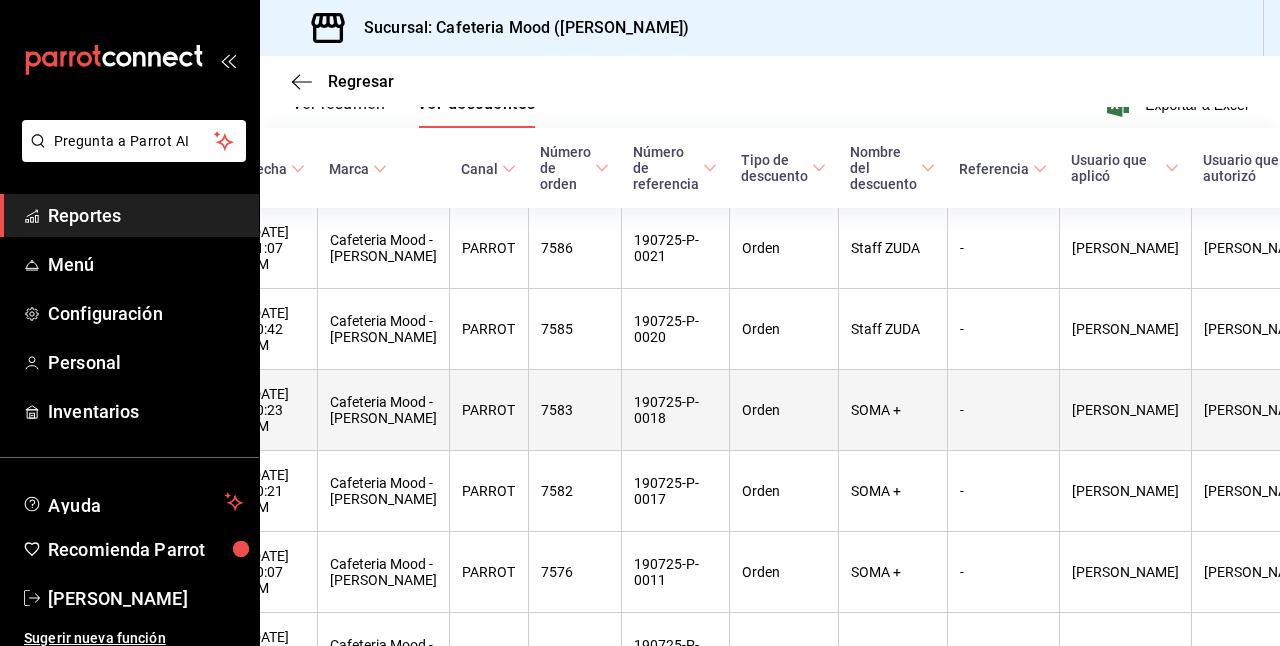 scroll, scrollTop: 0, scrollLeft: 73, axis: horizontal 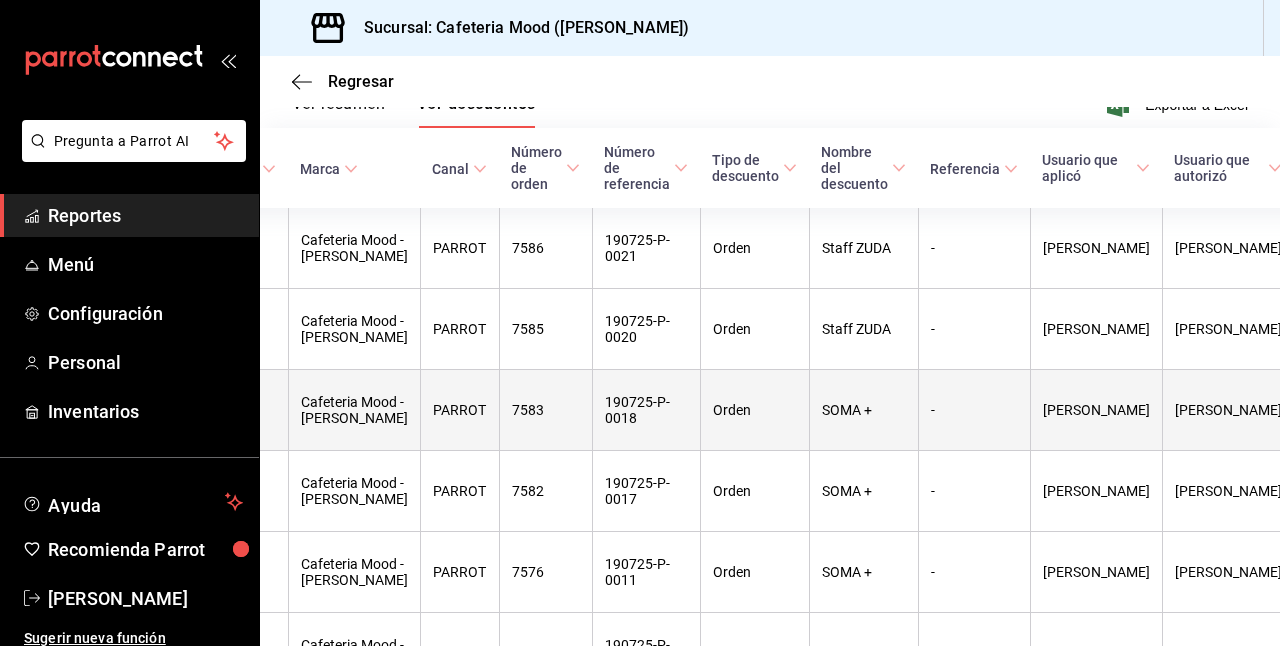 click on "SOMA +" at bounding box center (863, 410) 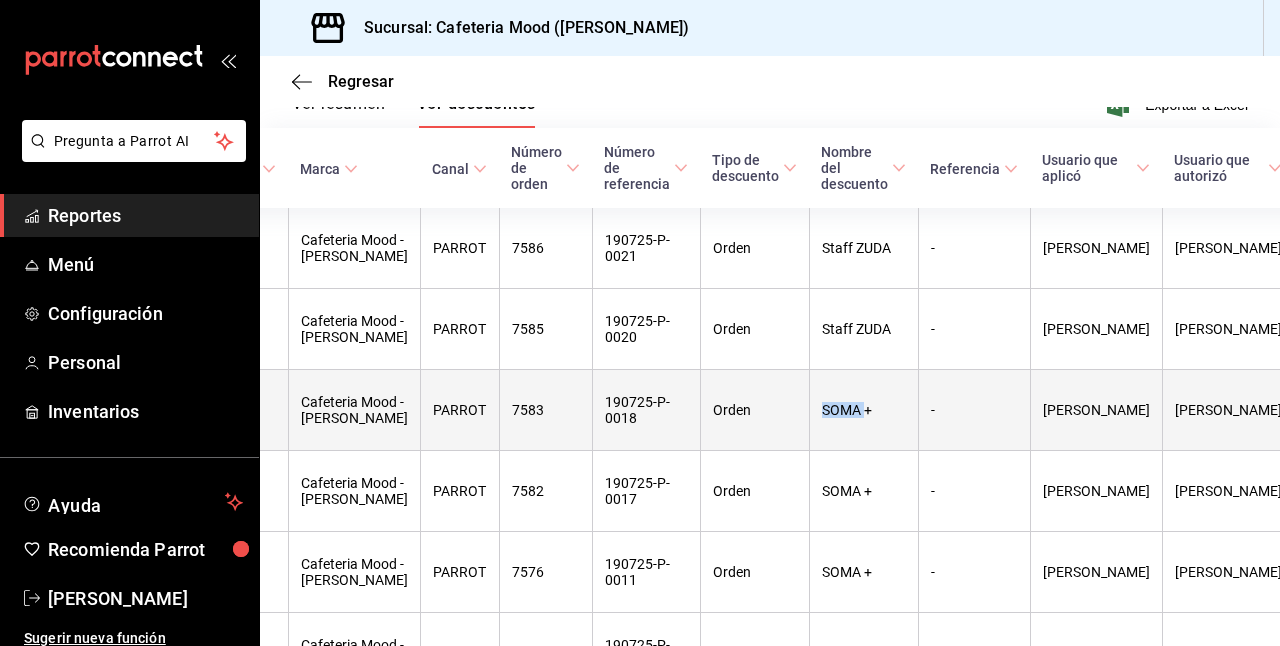 click on "SOMA +" at bounding box center (863, 410) 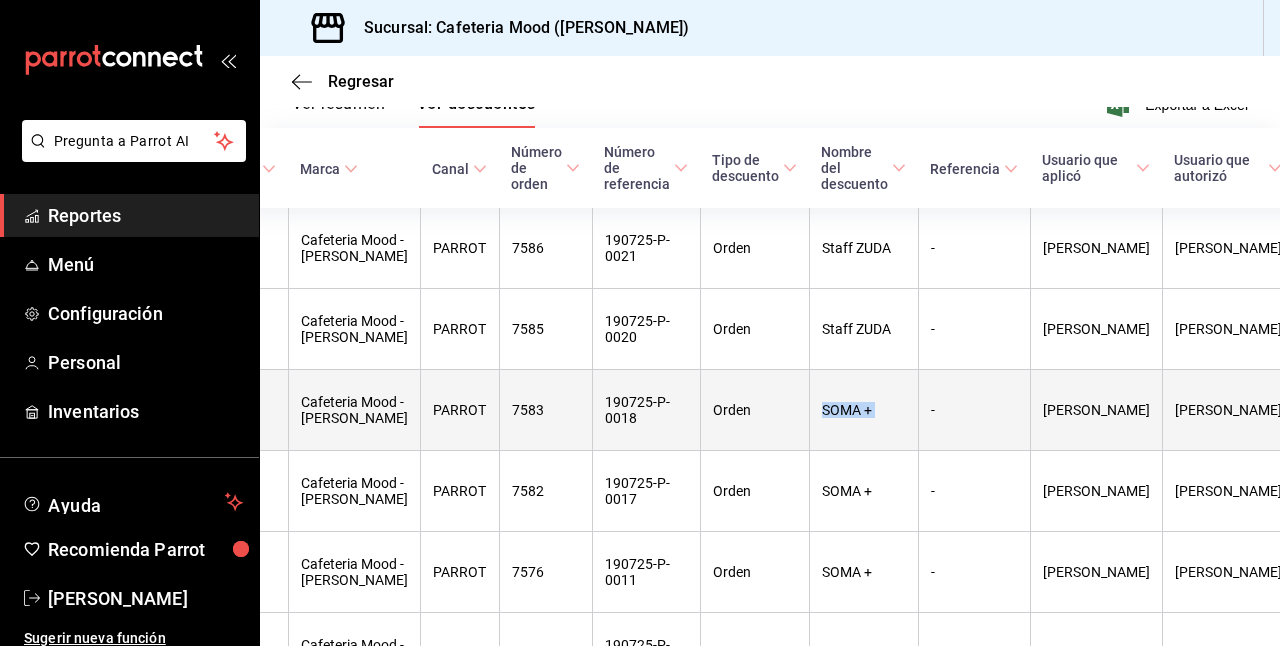 click on "SOMA +" at bounding box center [863, 410] 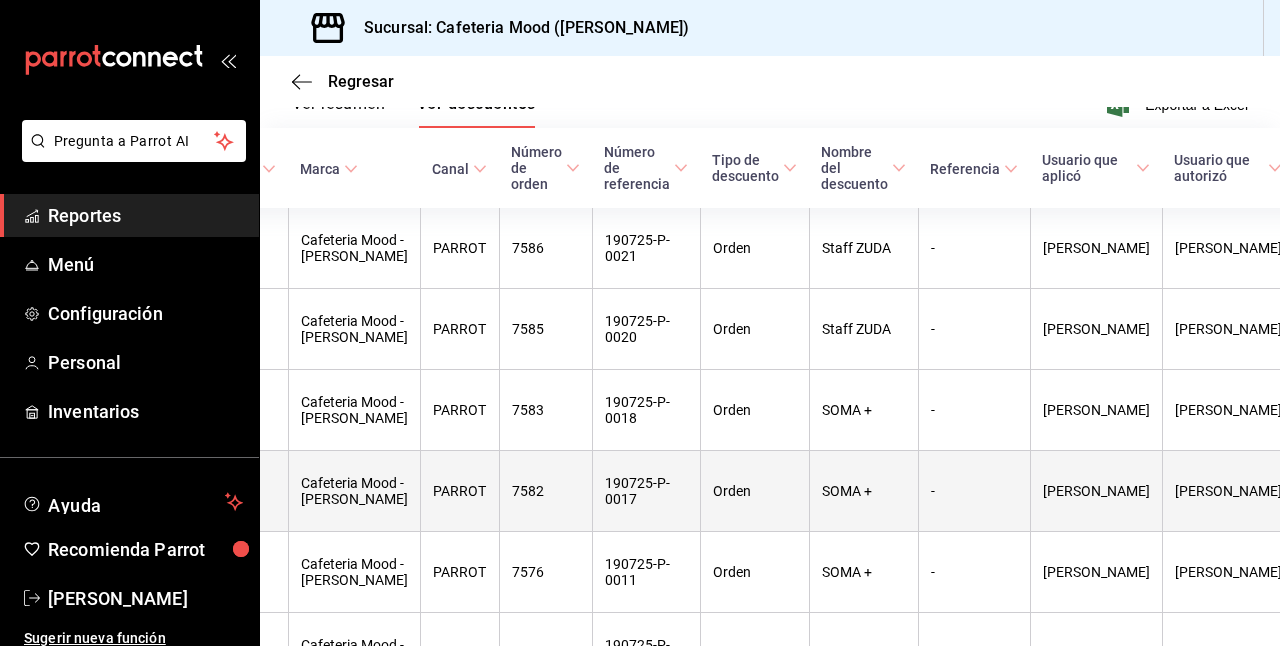 click on "7582" at bounding box center [545, 491] 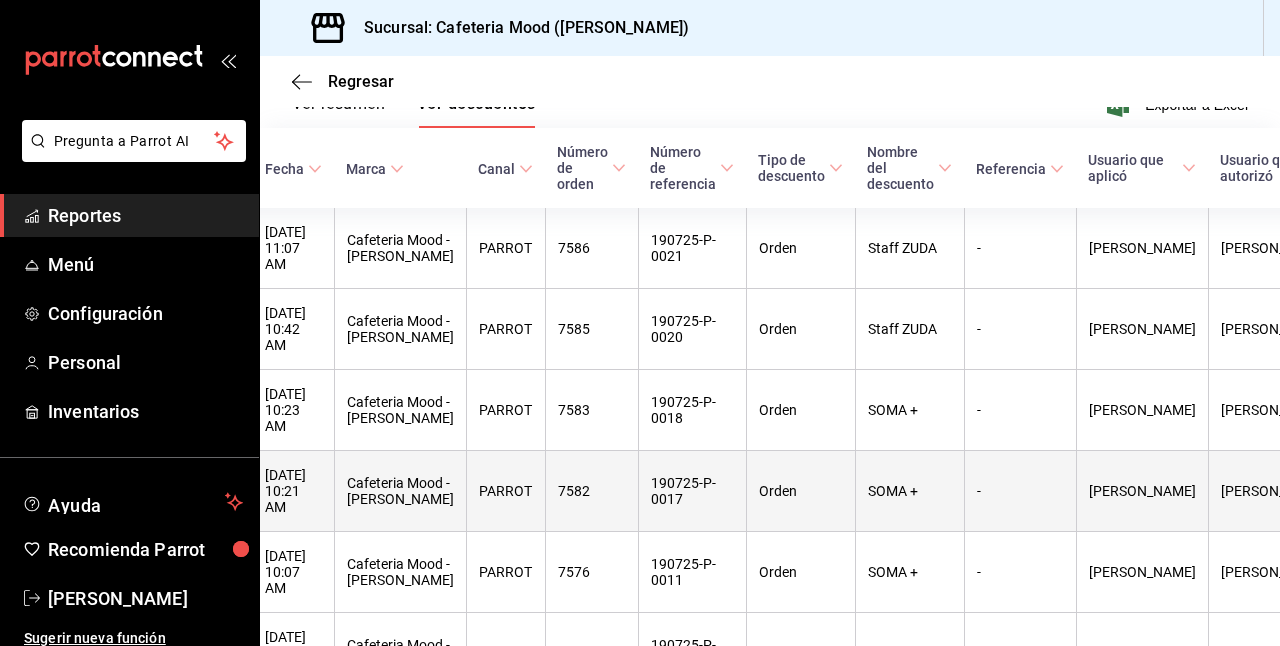 scroll, scrollTop: 0, scrollLeft: 0, axis: both 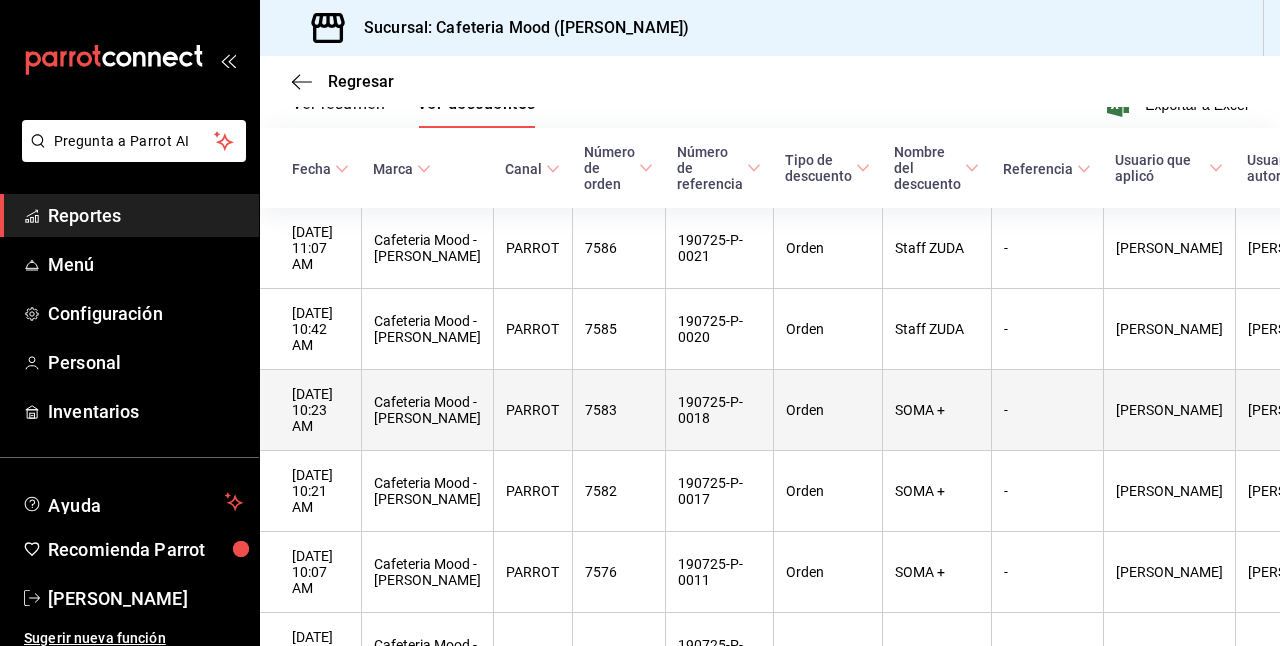 click on "Cafeteria Mood - Artz" at bounding box center [427, 410] 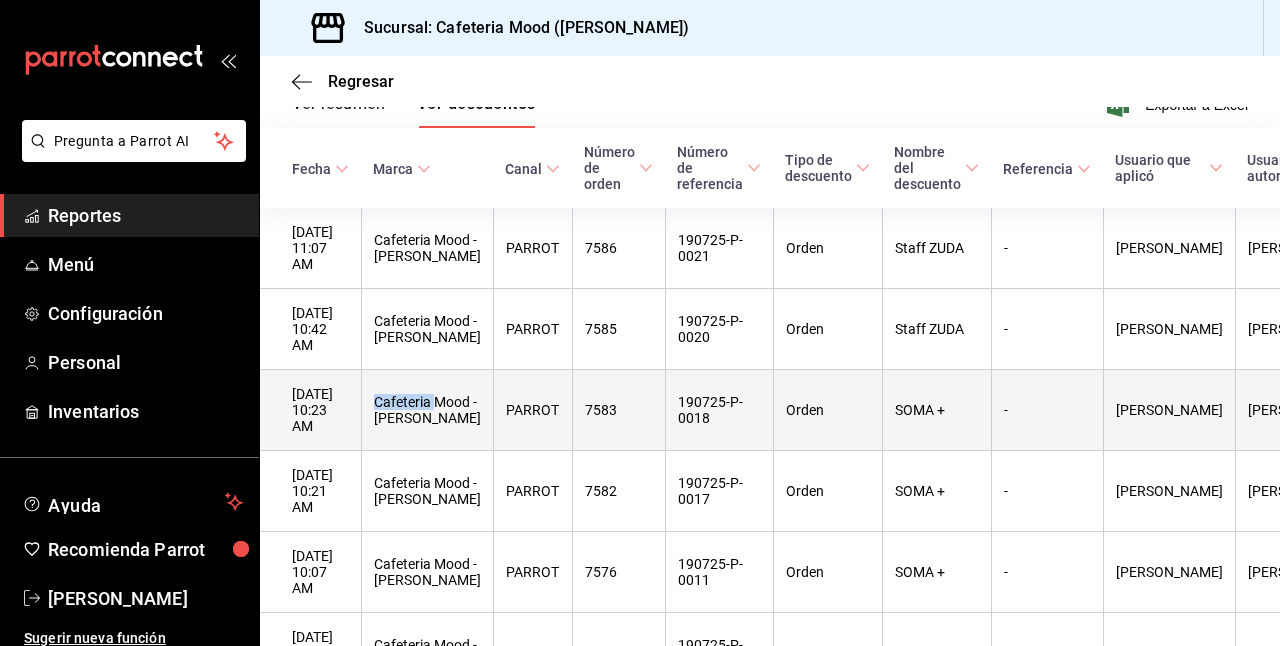 click on "Cafeteria Mood - Artz" at bounding box center [427, 410] 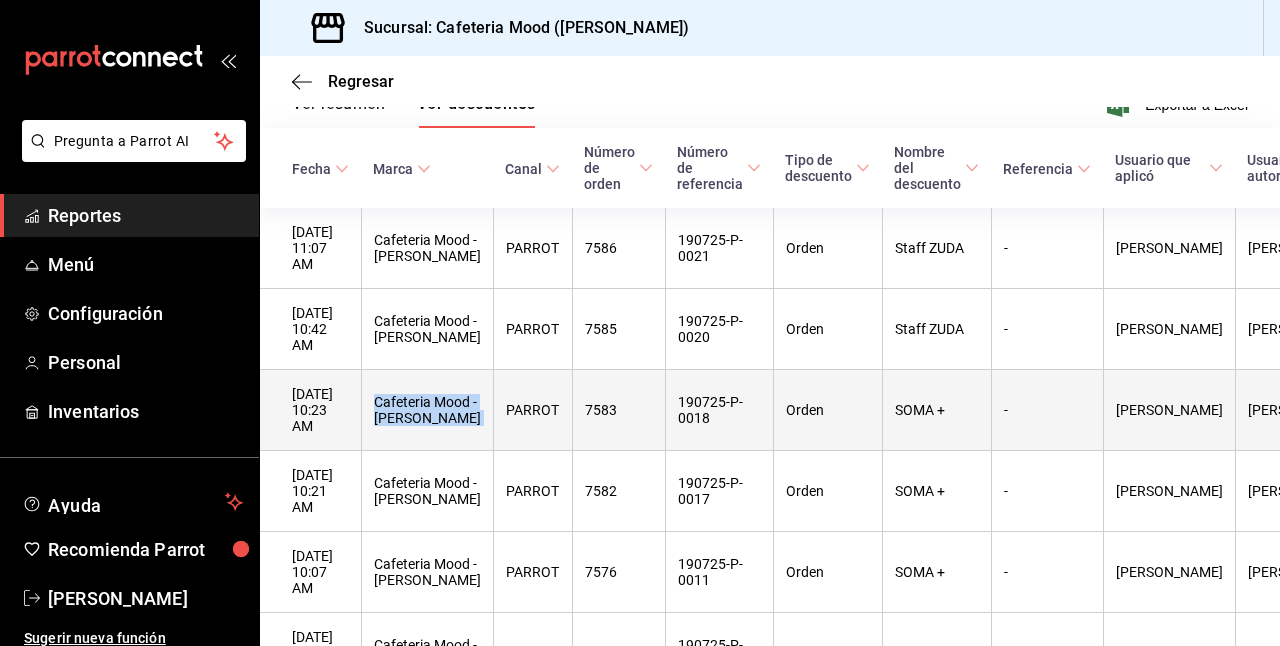 click on "Cafeteria Mood - Artz" at bounding box center [427, 410] 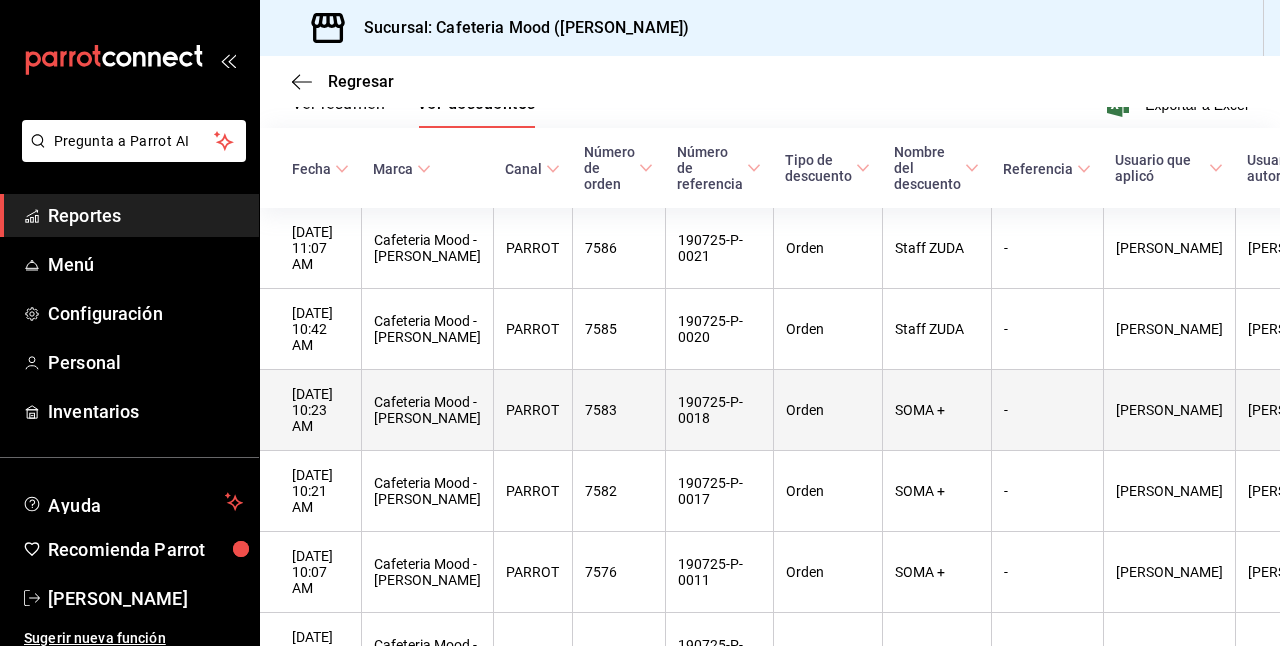 click on "19/07/2025 10:23 AM" at bounding box center [310, 410] 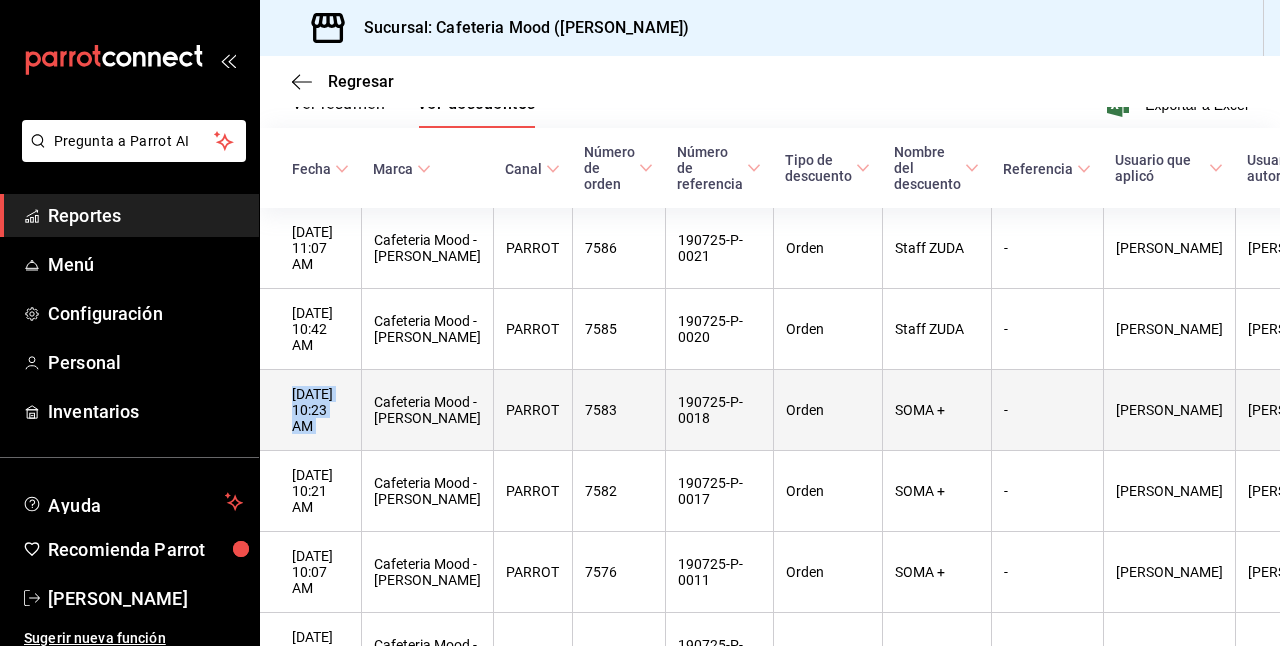 click on "19/07/2025 10:23 AM" at bounding box center [310, 410] 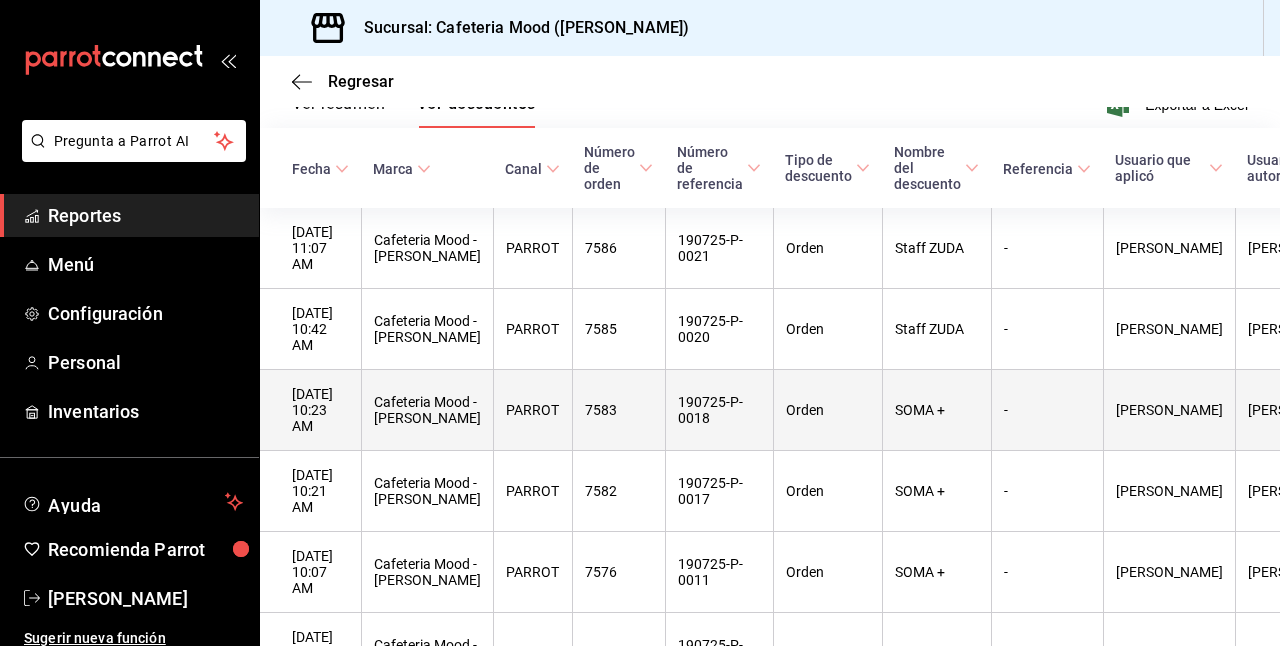 click on "7583" at bounding box center [618, 410] 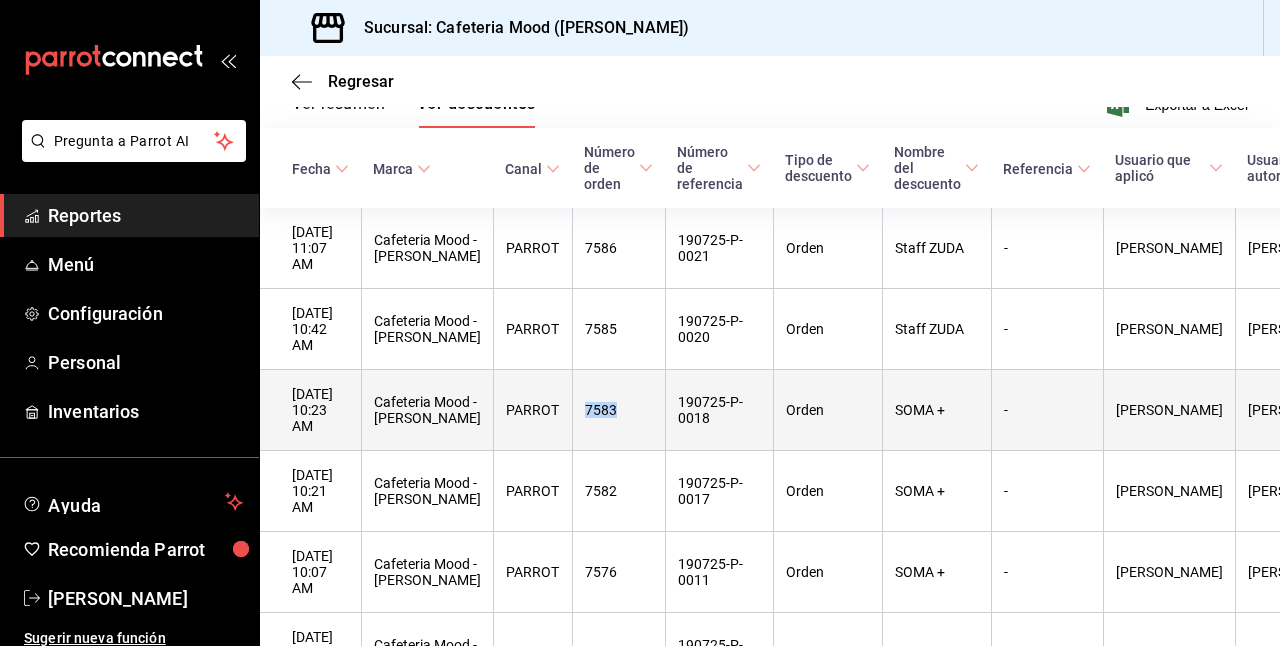 click on "7583" at bounding box center (618, 410) 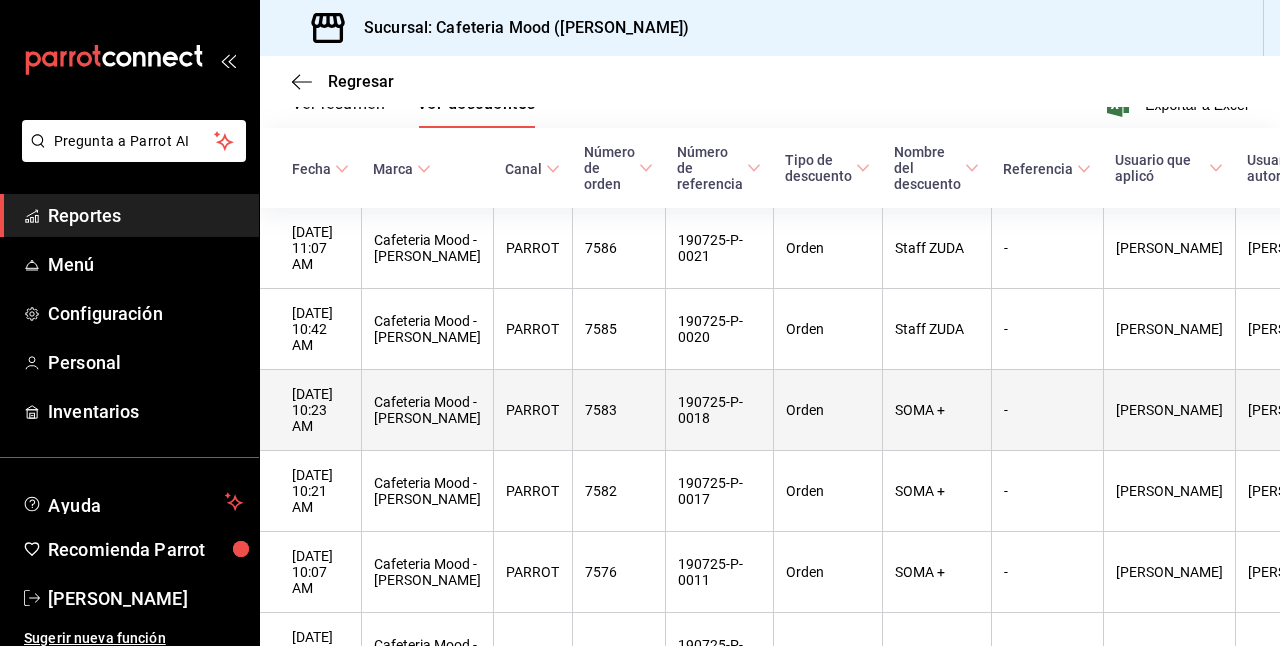 click on "Orden" at bounding box center (827, 410) 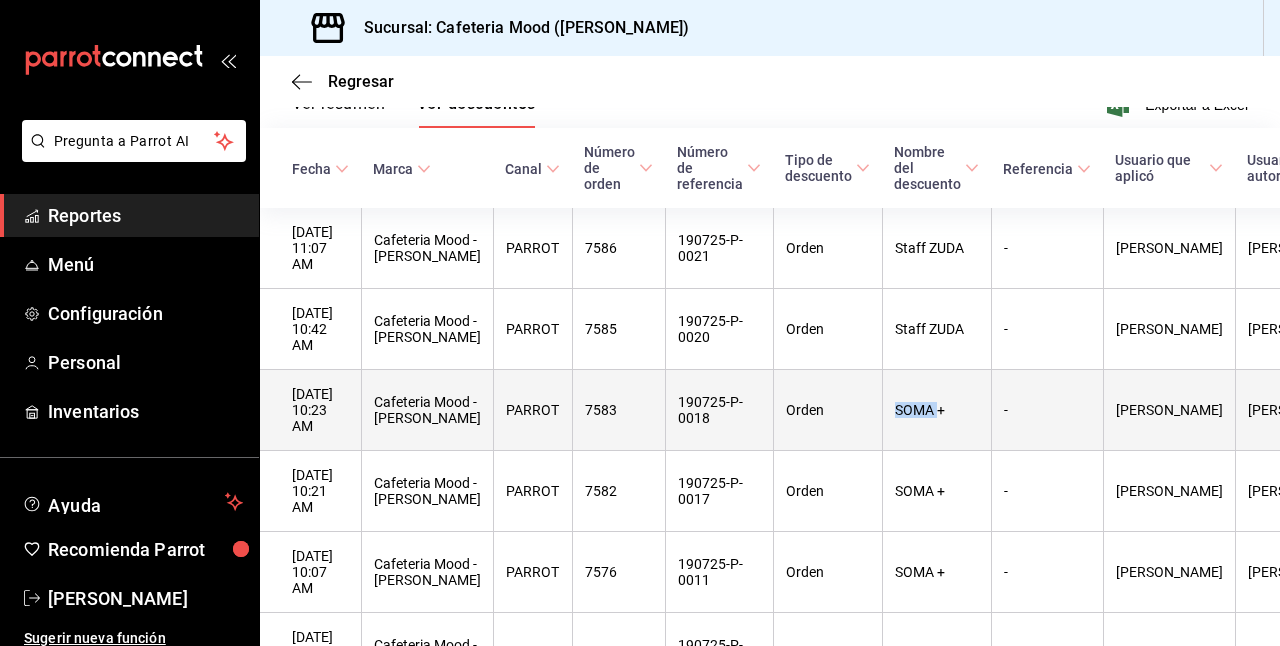 click on "SOMA +" at bounding box center [936, 410] 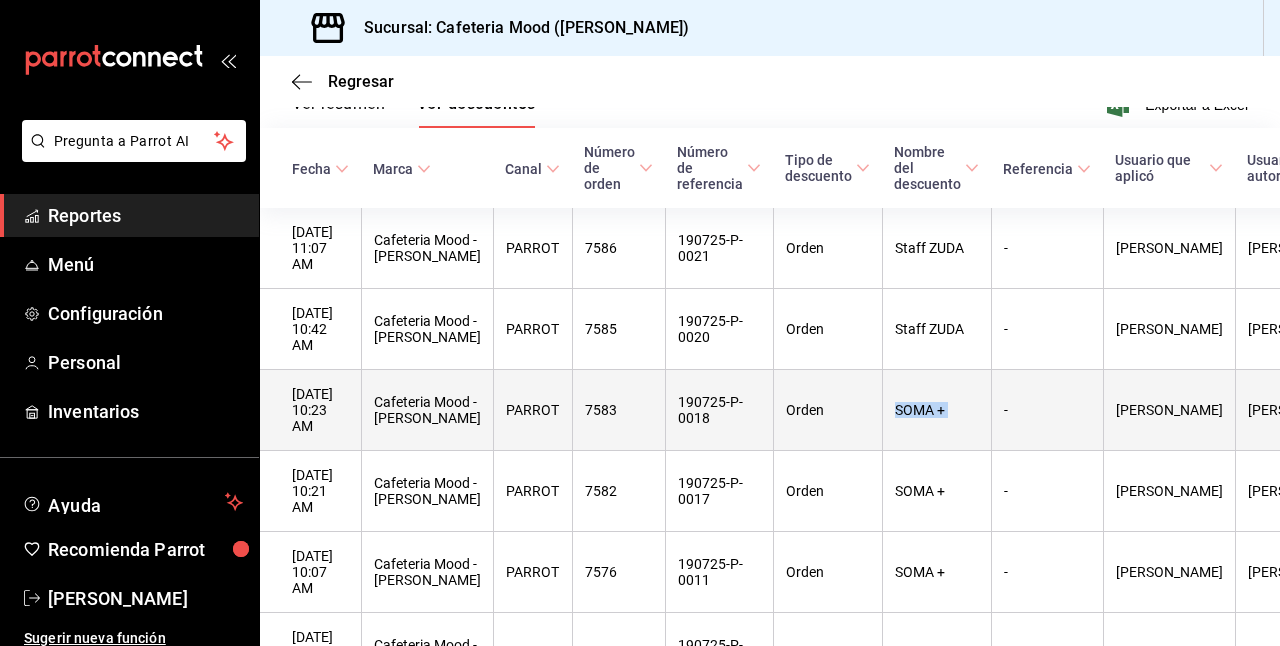 click on "SOMA +" at bounding box center [936, 410] 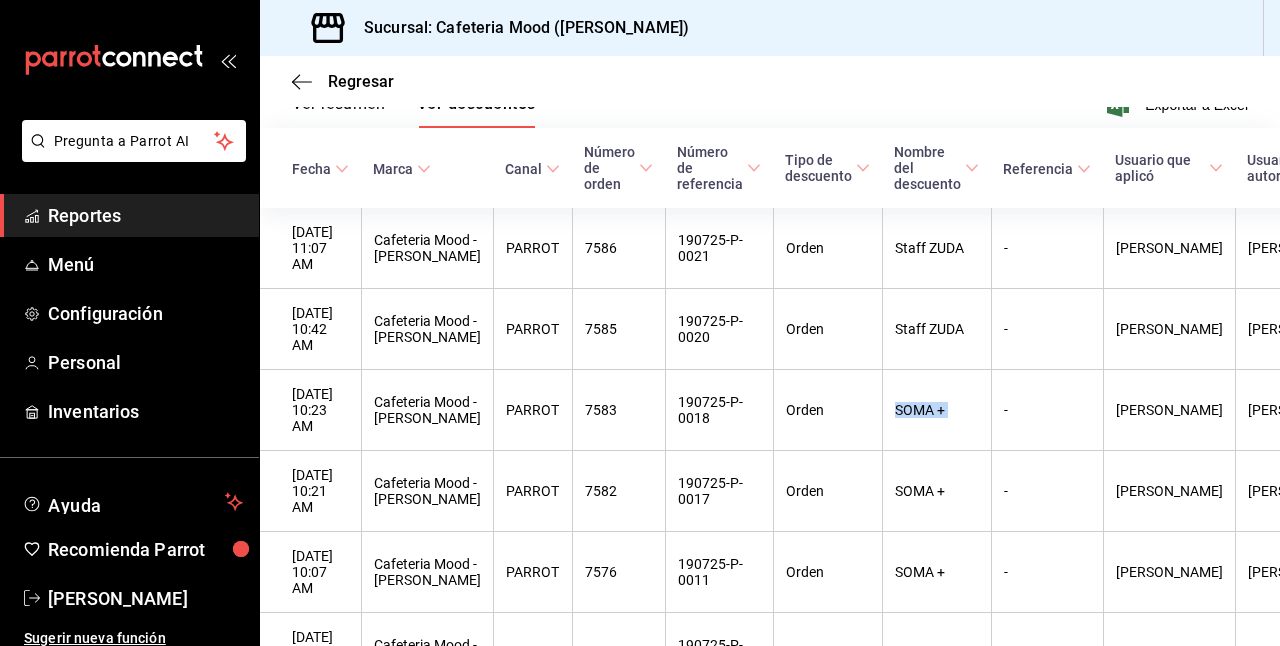 click 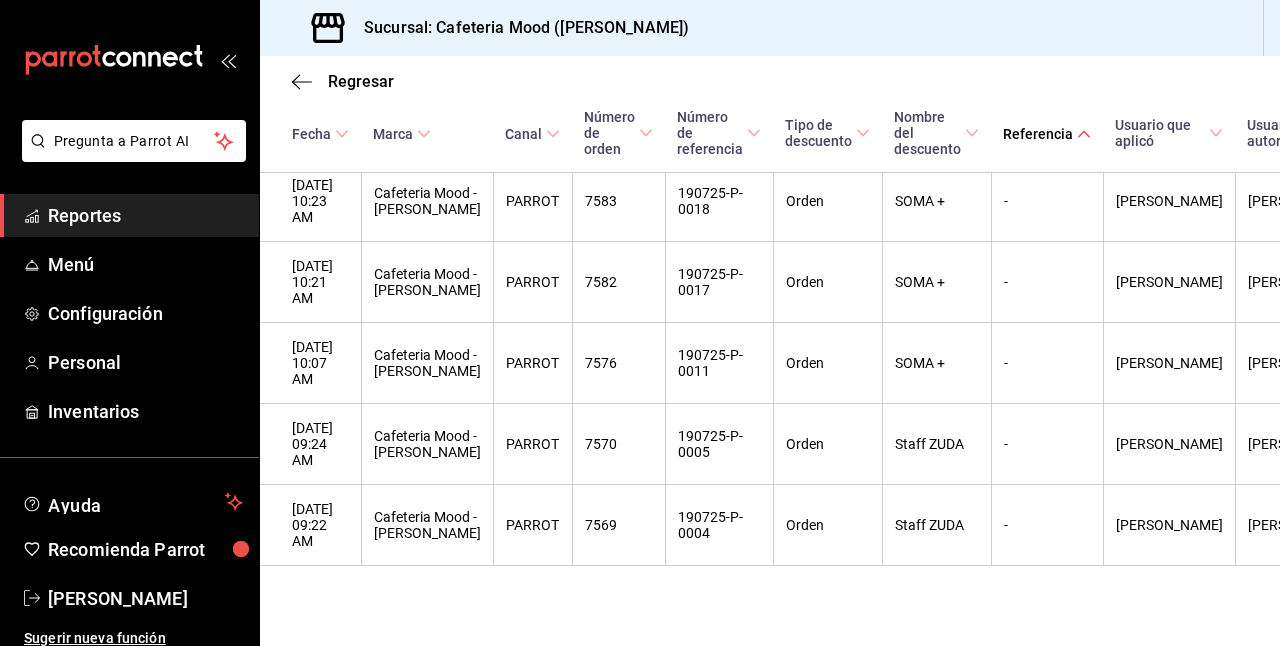 scroll, scrollTop: 480, scrollLeft: 0, axis: vertical 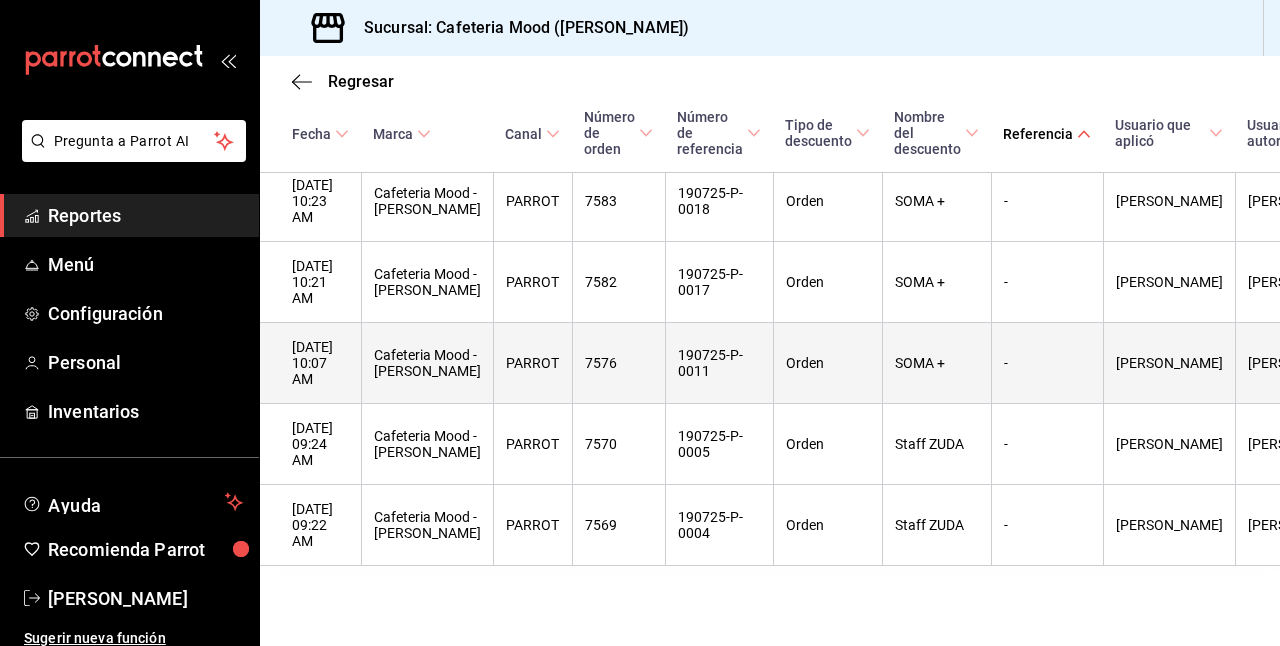 click on "190725-P-0011" at bounding box center [719, 363] 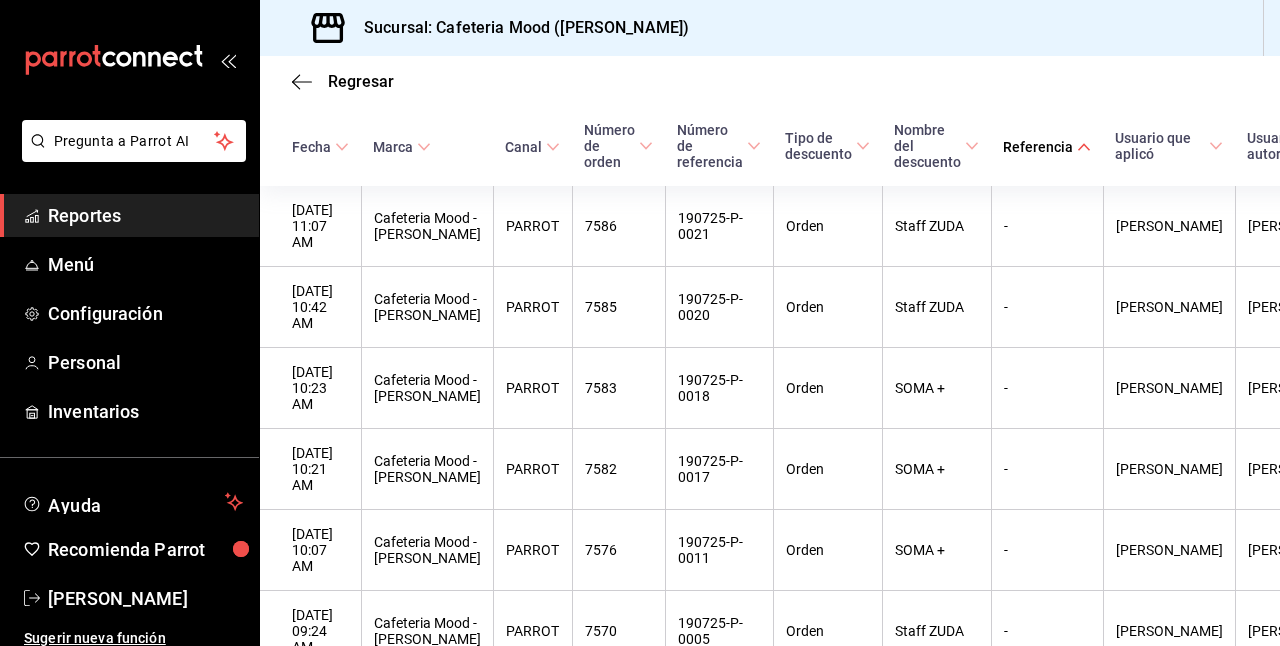 scroll, scrollTop: 0, scrollLeft: 0, axis: both 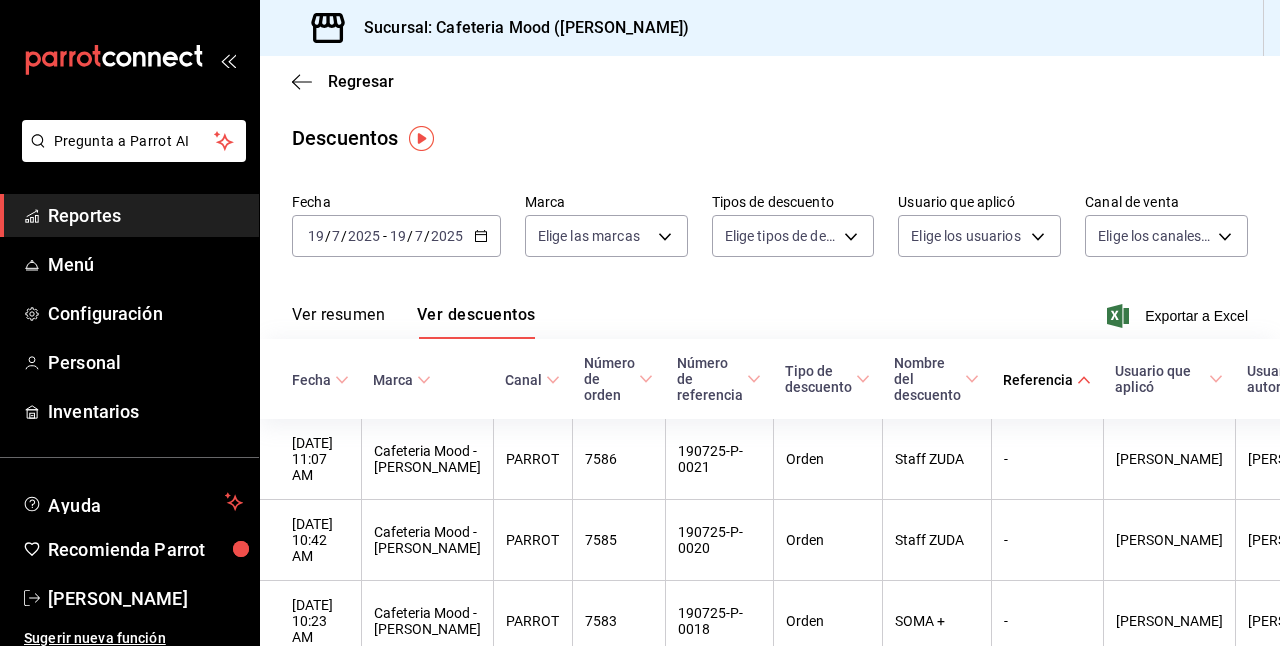 click on "Reportes" at bounding box center [145, 215] 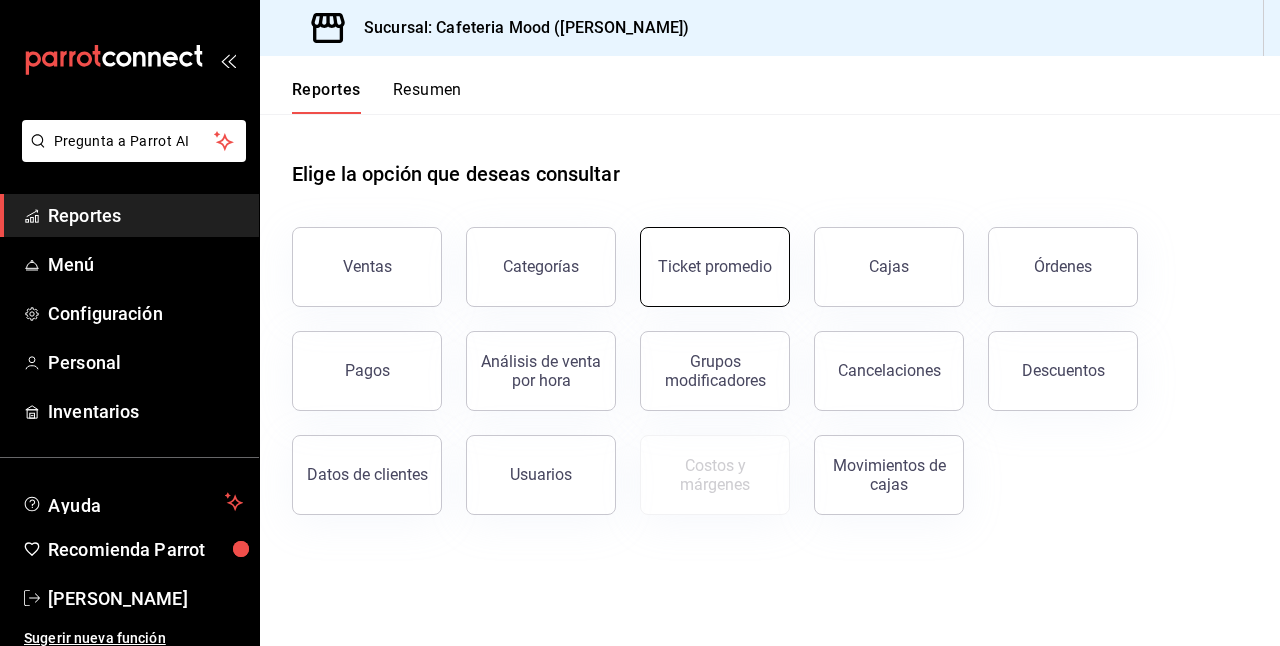 click on "Ticket promedio" at bounding box center [715, 267] 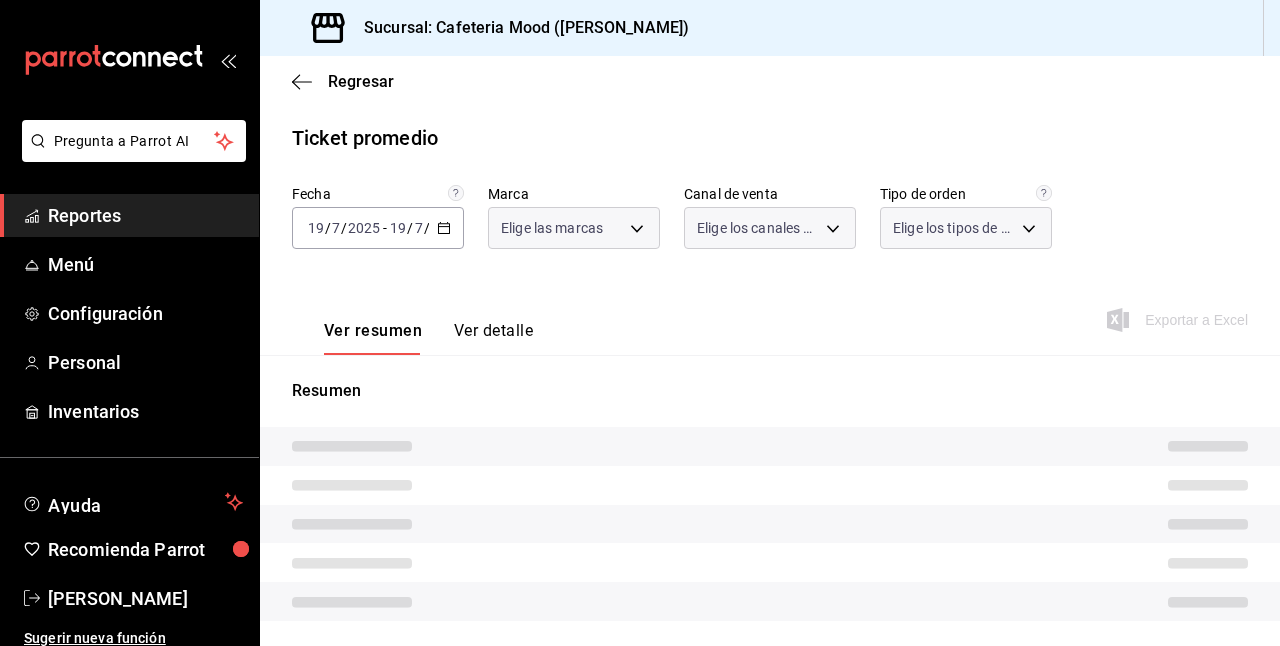 type on "240b39ba-d337-46f3-97f3-2a27cfd87aa6" 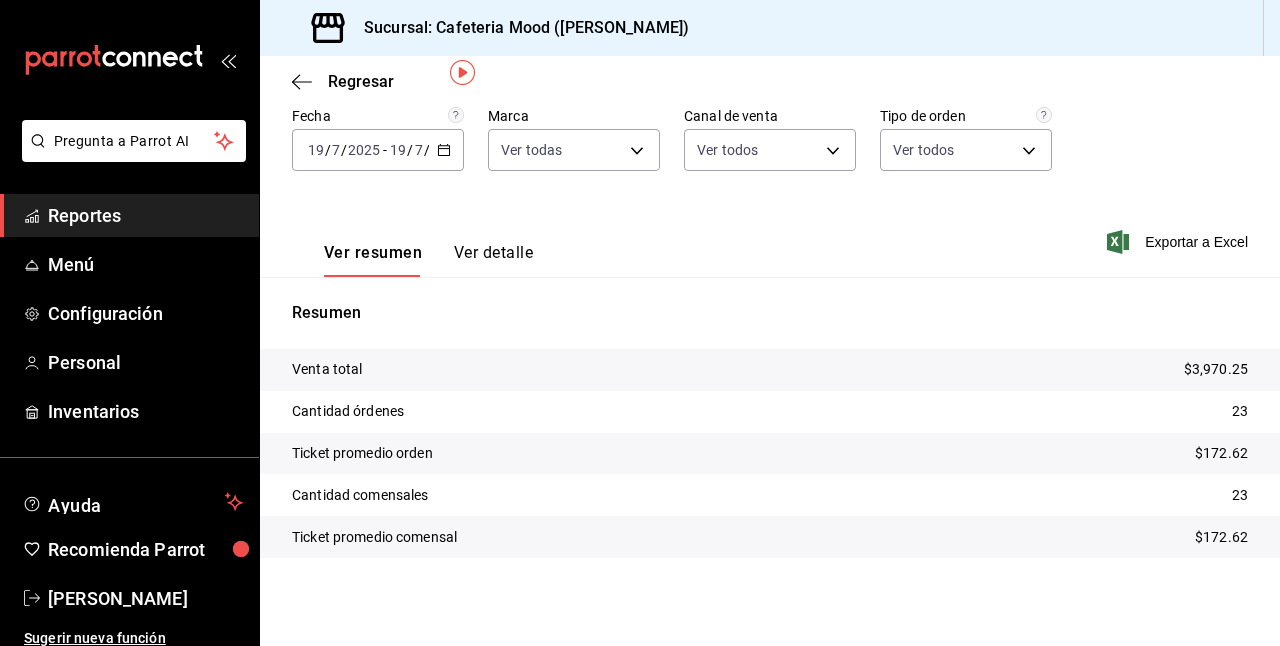 scroll, scrollTop: 0, scrollLeft: 0, axis: both 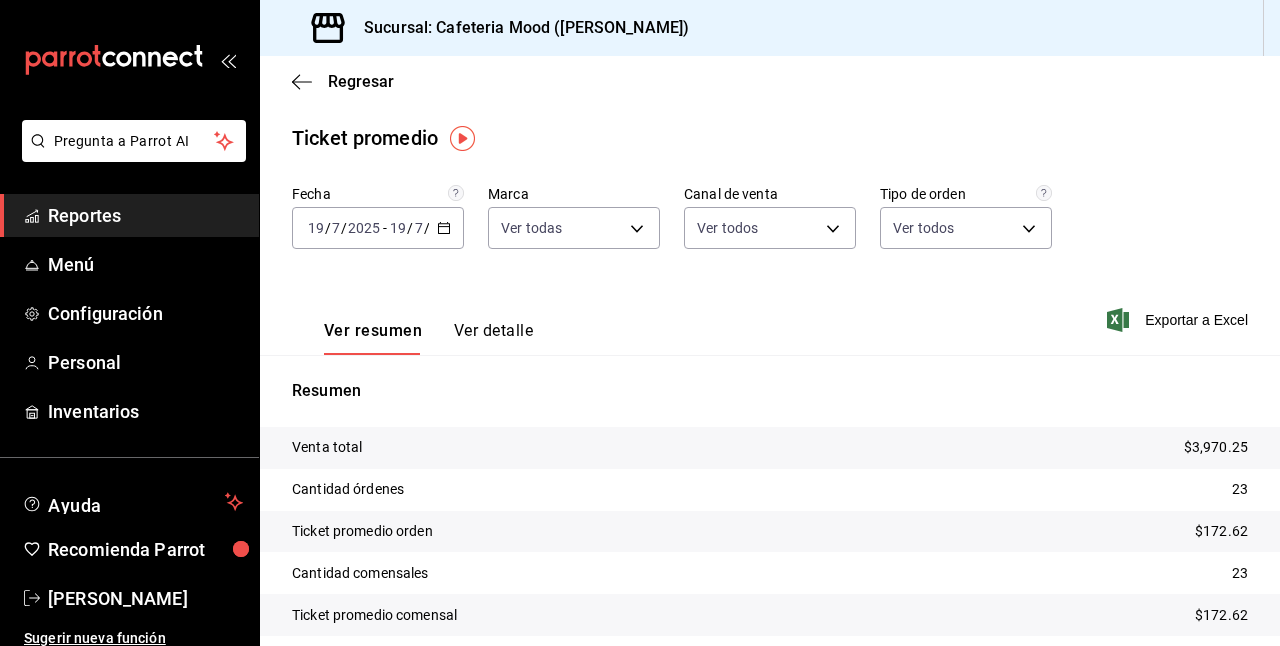click on "Reportes" at bounding box center [145, 215] 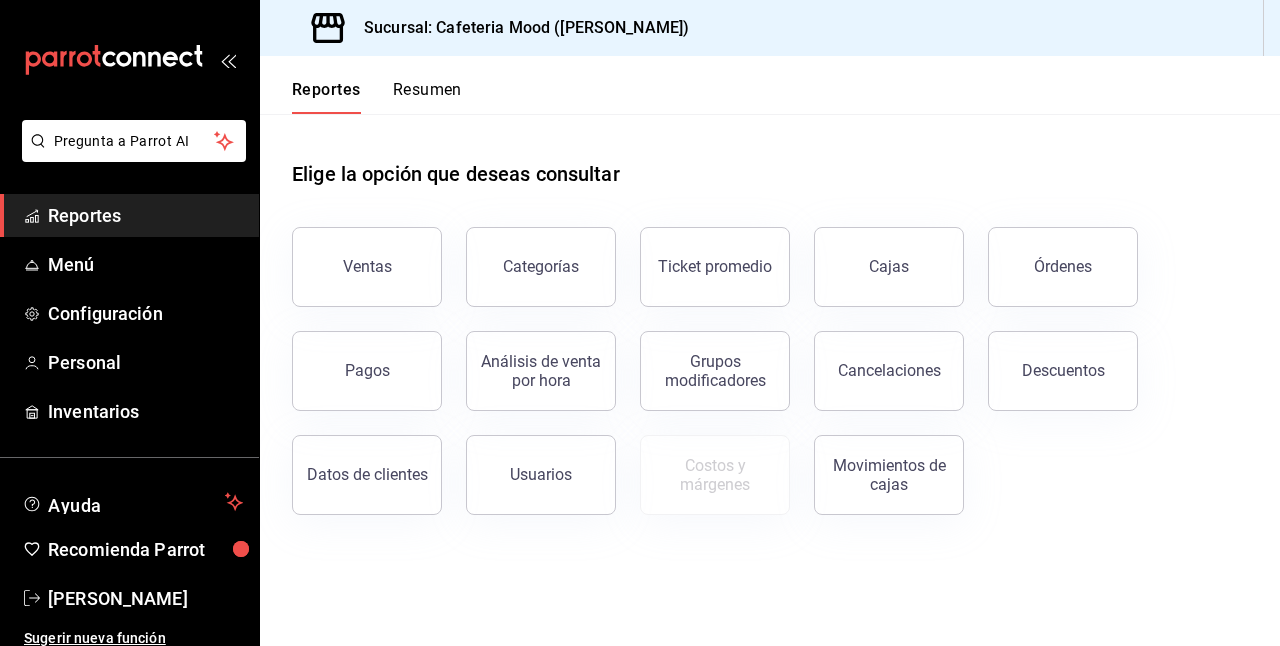 drag, startPoint x: 376, startPoint y: 380, endPoint x: 386, endPoint y: 392, distance: 15.6205 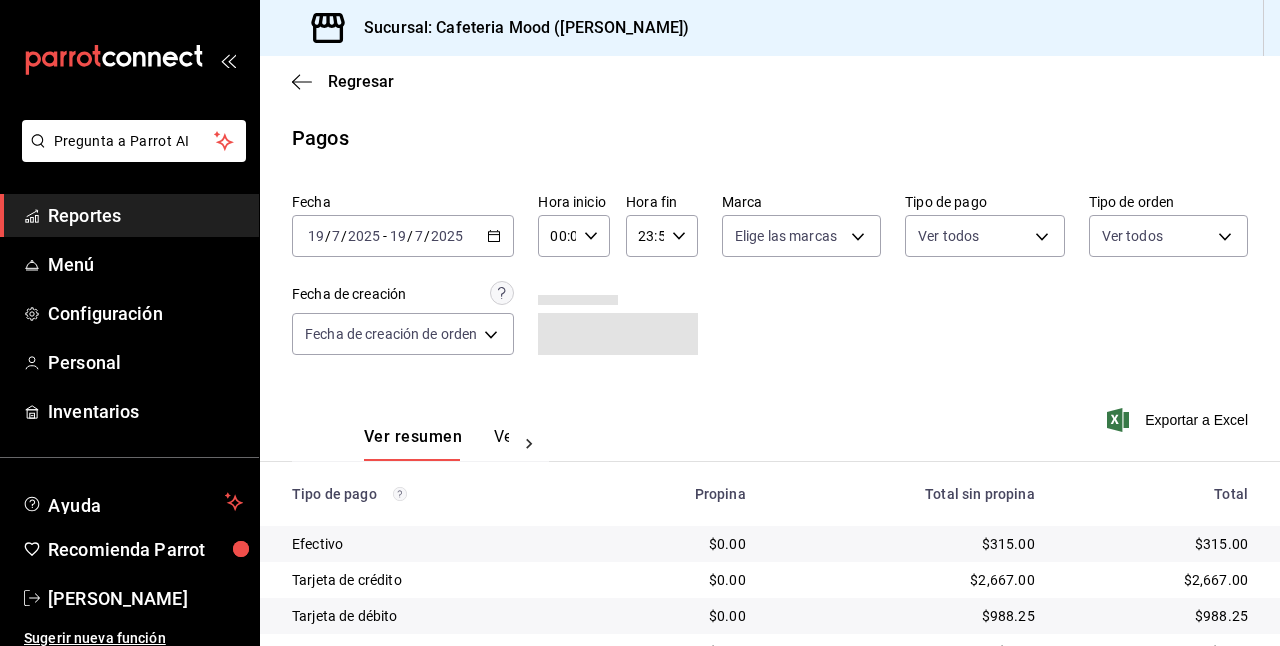 scroll, scrollTop: 128, scrollLeft: 0, axis: vertical 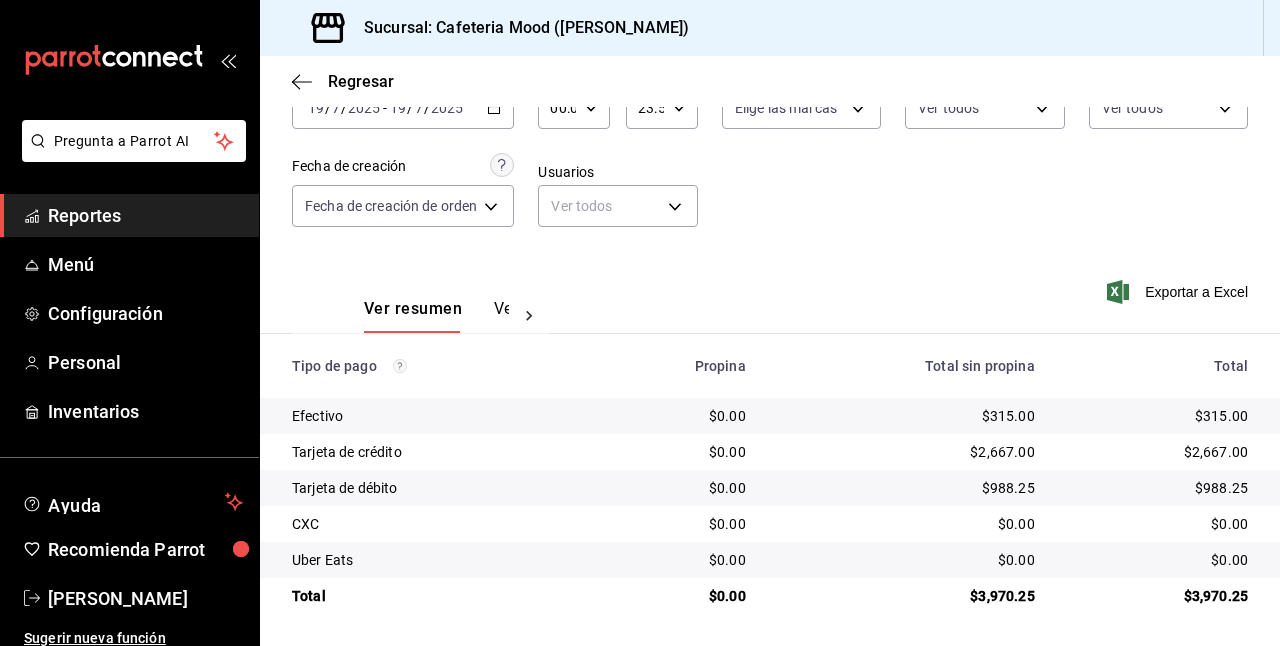 click 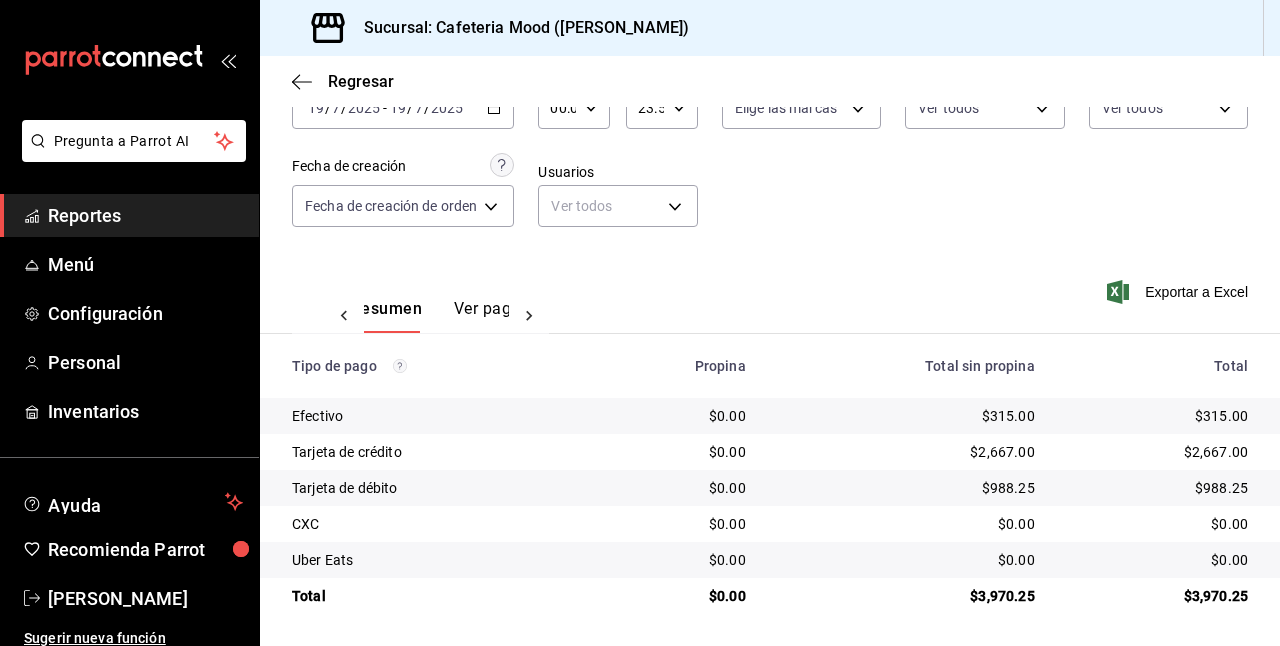 scroll, scrollTop: 0, scrollLeft: 60, axis: horizontal 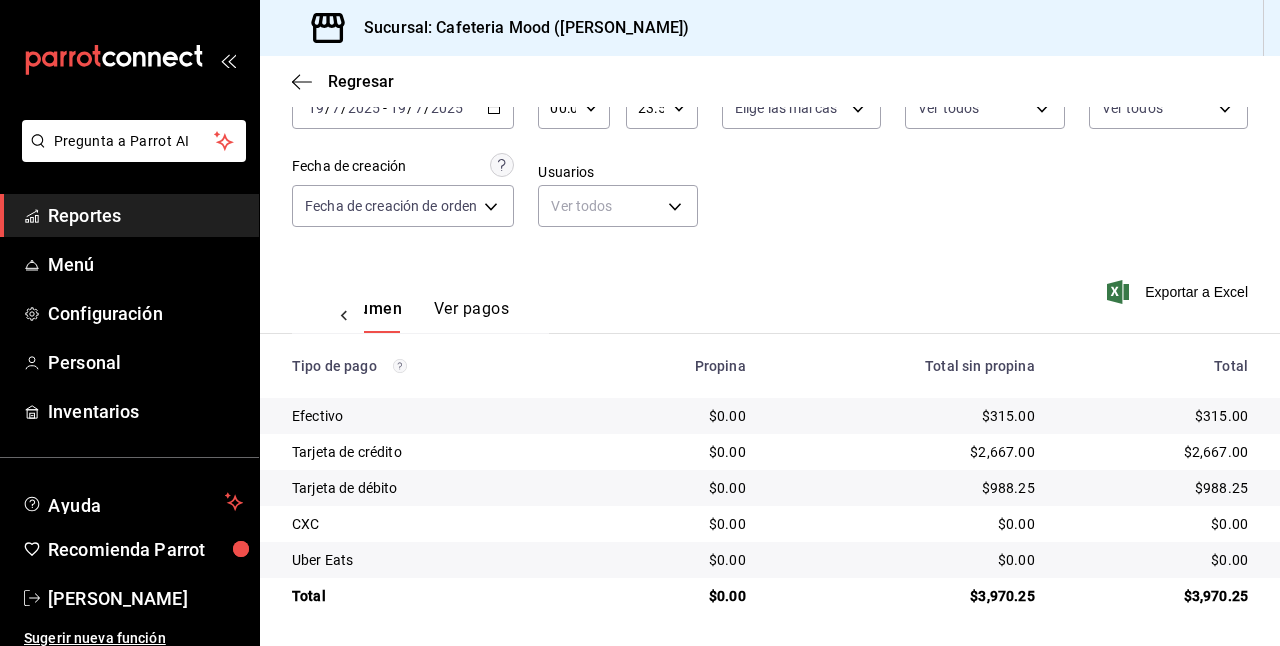 click on "Ver pagos" at bounding box center [471, 316] 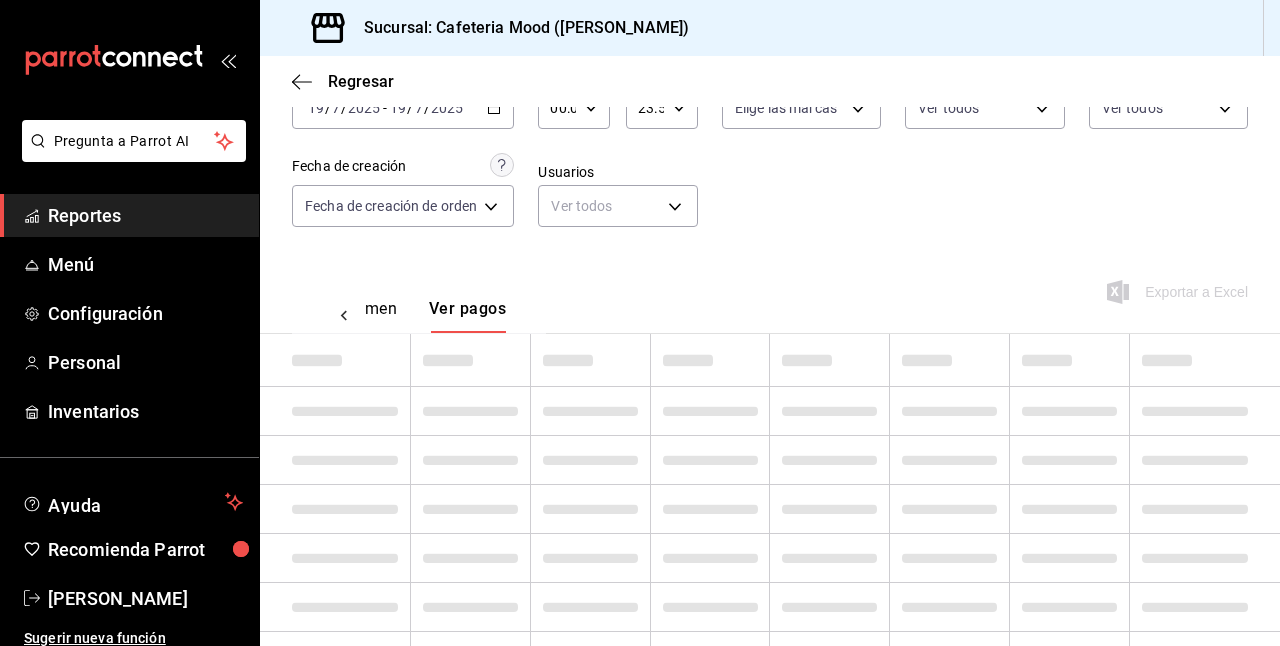 scroll, scrollTop: 0, scrollLeft: 59, axis: horizontal 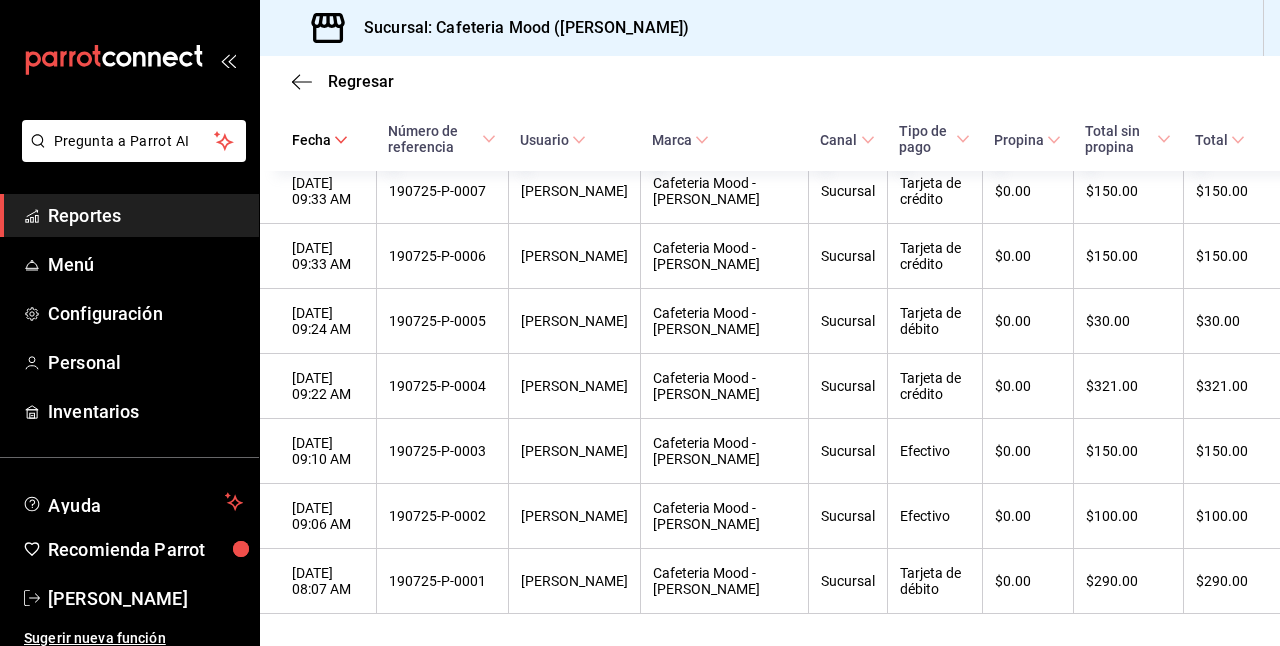 click 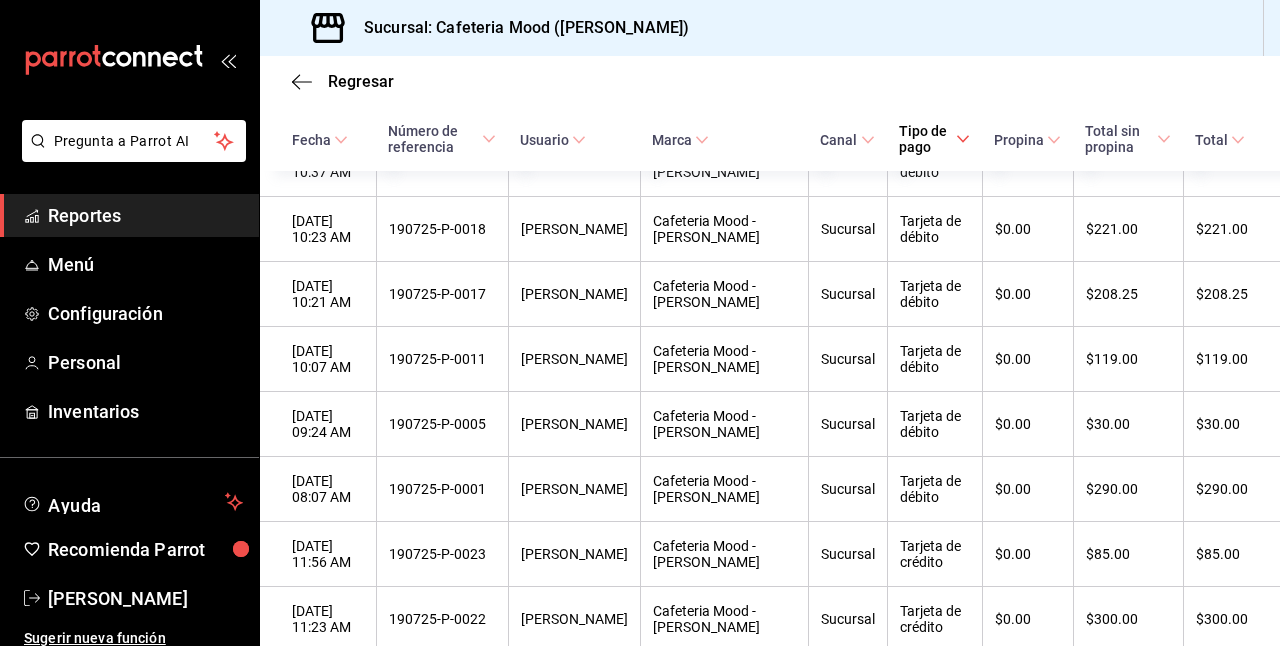 scroll, scrollTop: 1431, scrollLeft: 0, axis: vertical 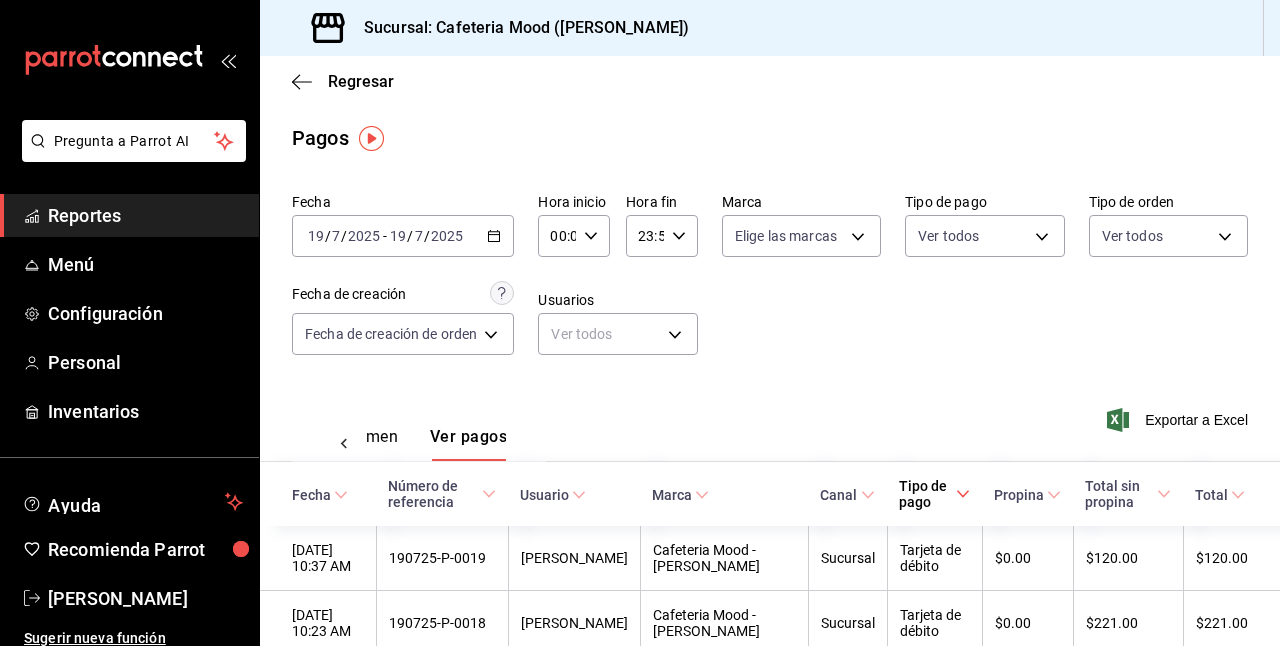 click on "Sucursal: Cafeteria Mood (Artz)" at bounding box center (770, 28) 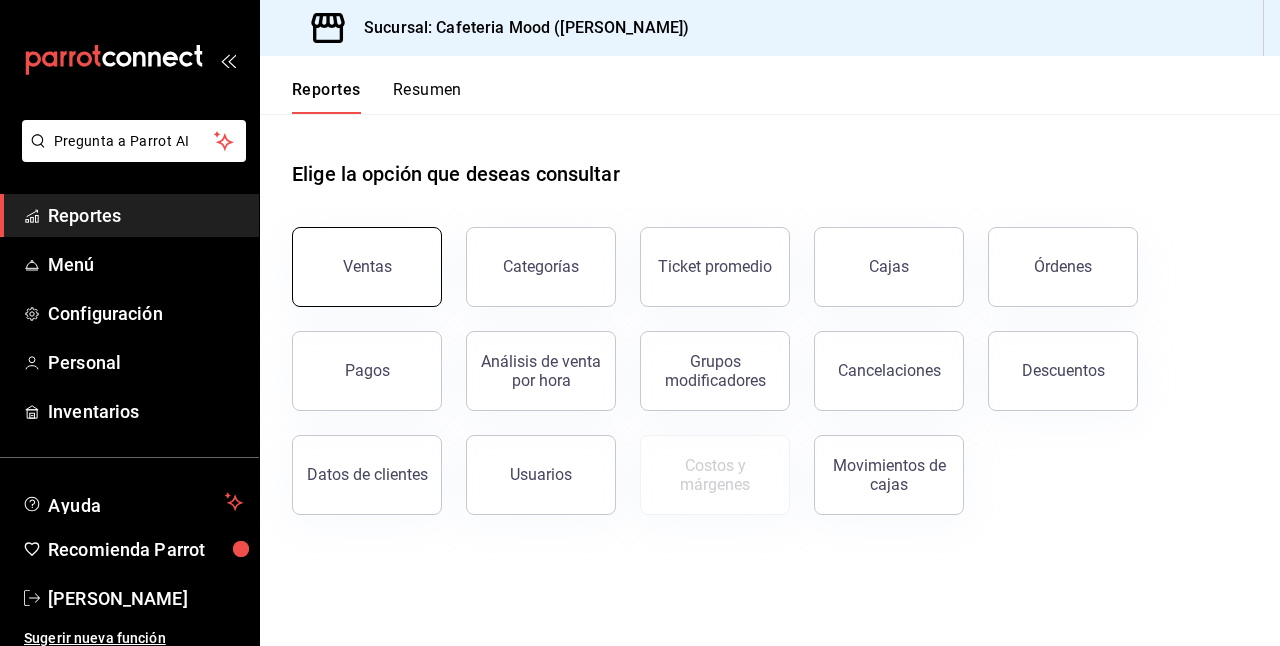 click on "Ventas" at bounding box center (367, 266) 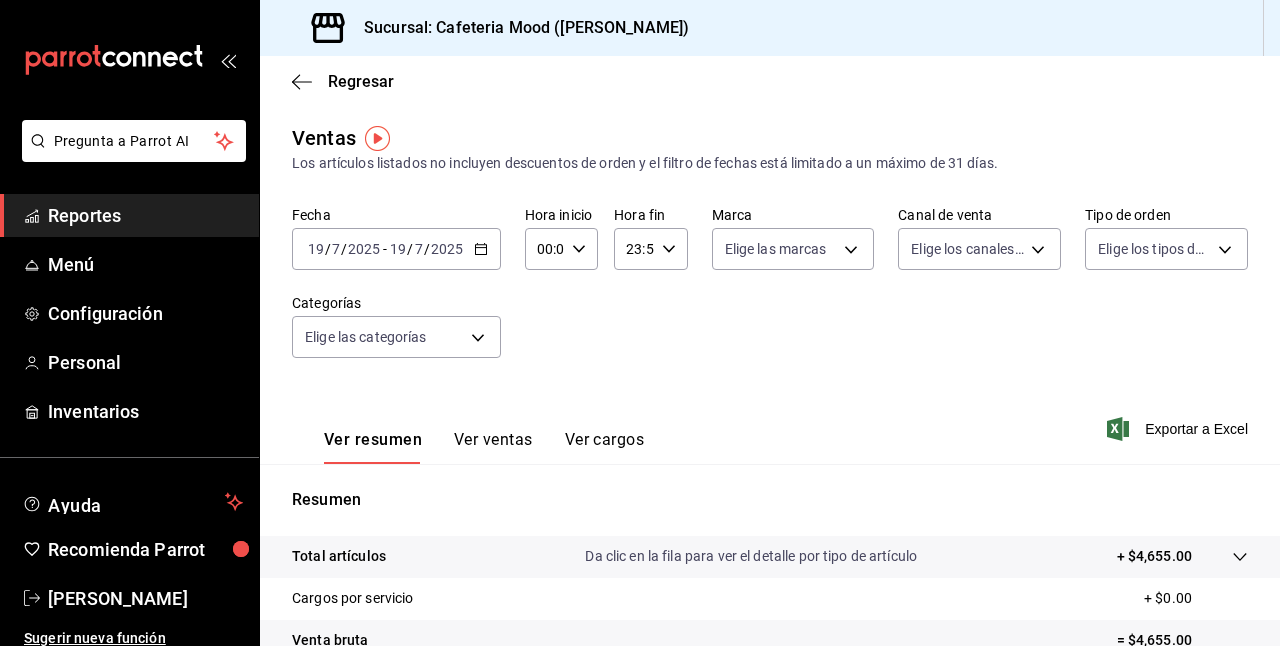 click 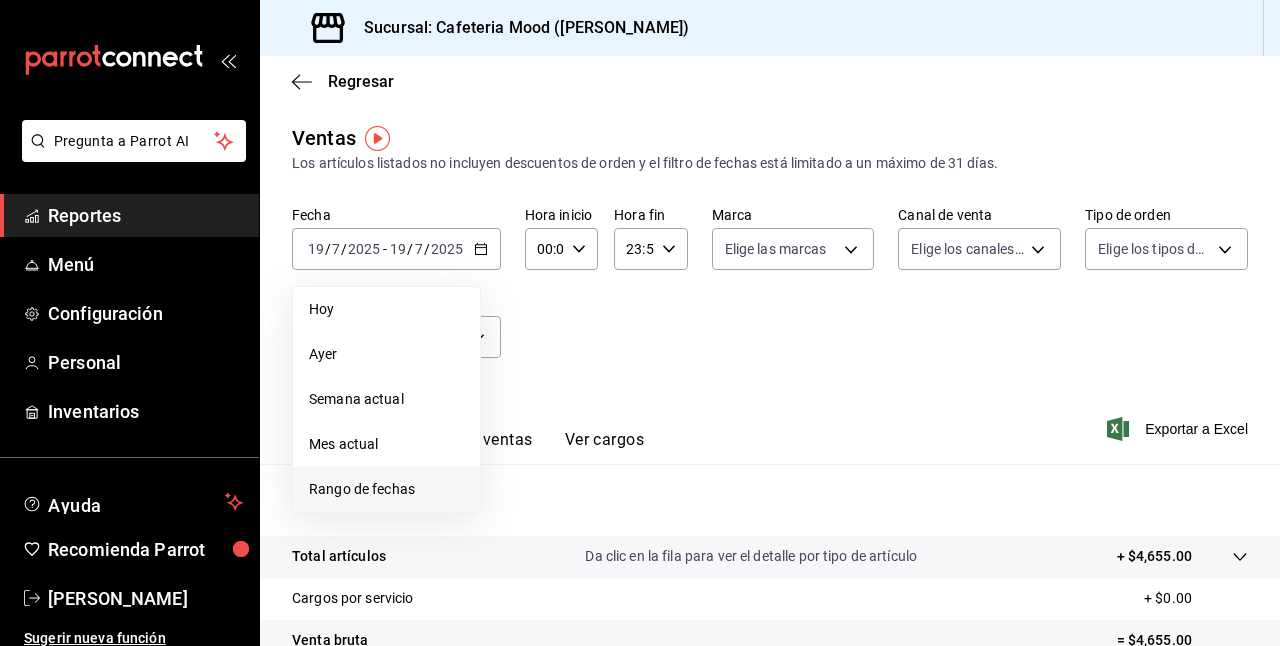 click on "Rango de fechas" at bounding box center [386, 489] 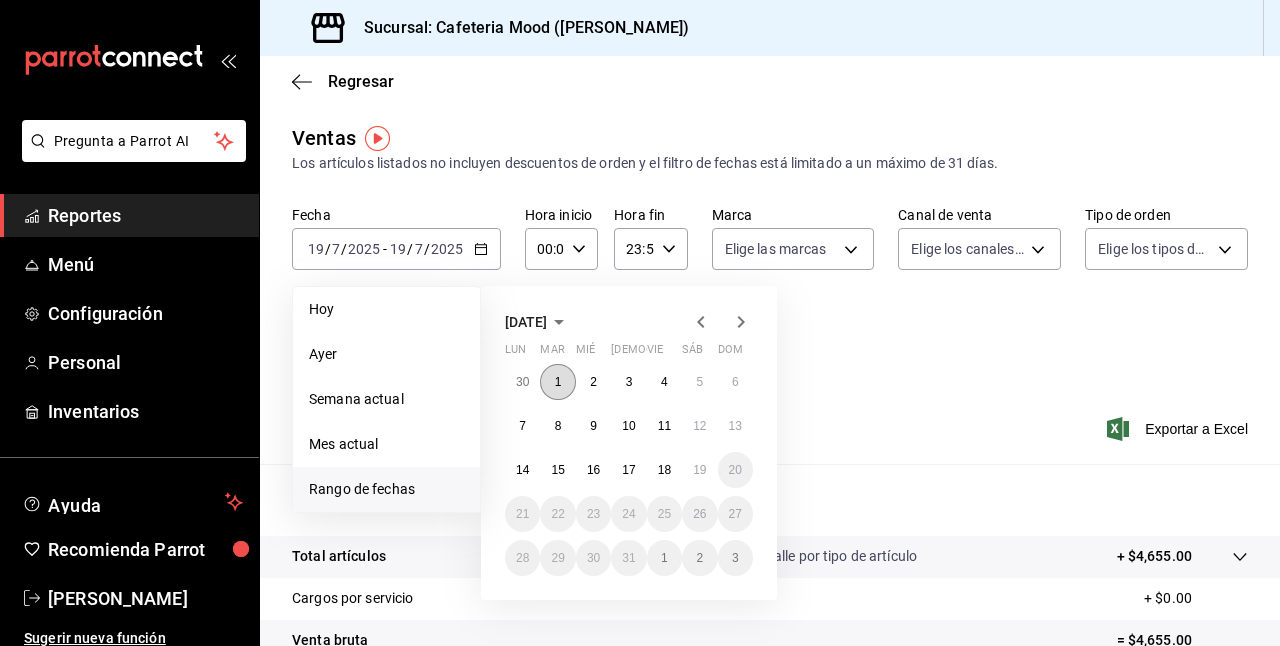 click on "1" at bounding box center (557, 382) 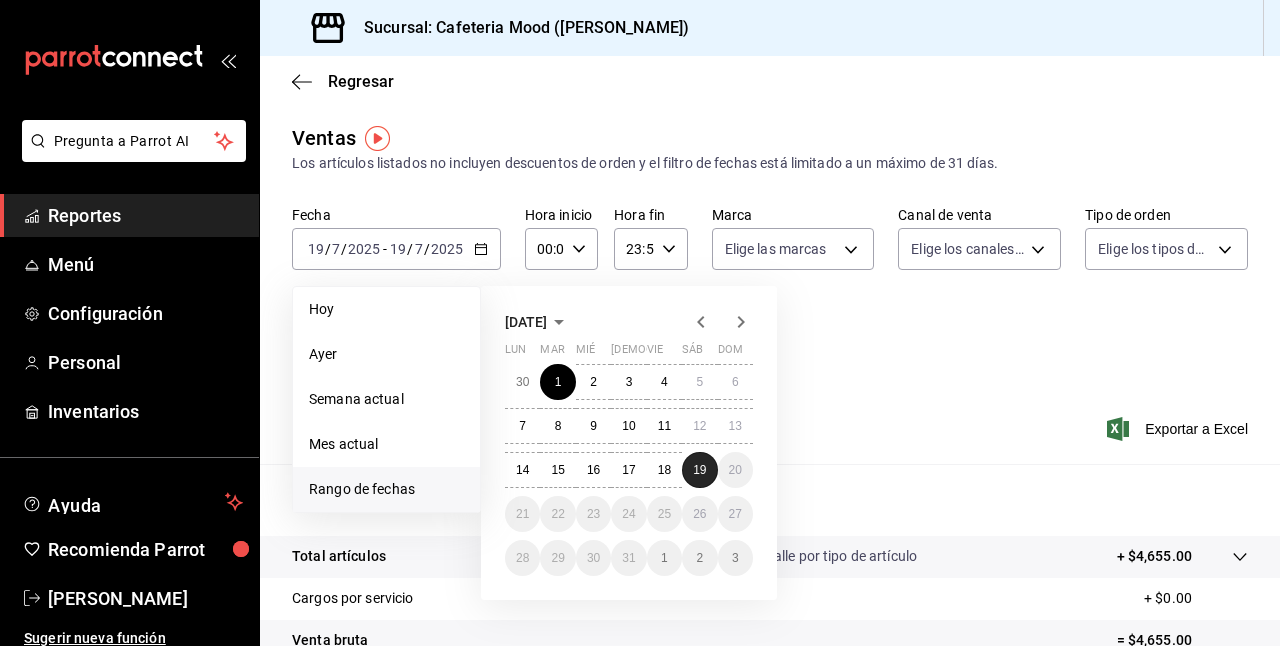 click on "19" at bounding box center (699, 470) 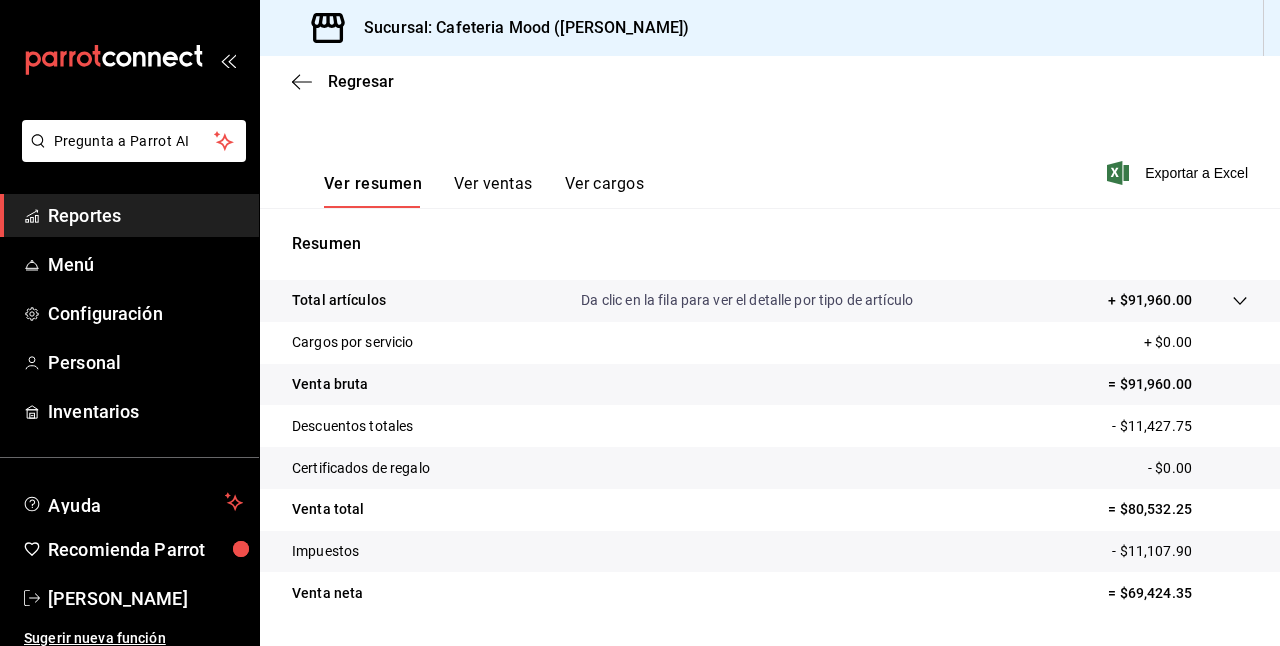 scroll, scrollTop: 312, scrollLeft: 0, axis: vertical 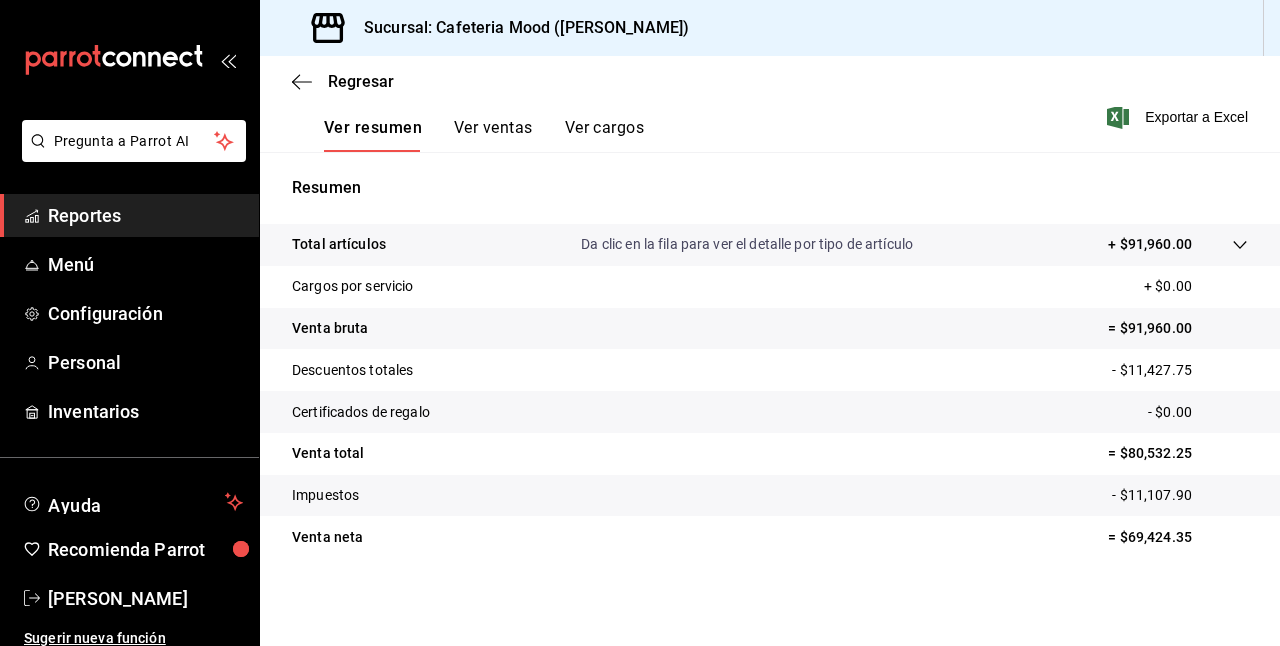 click on "Descuentos totales - $11,427.75" at bounding box center (770, 370) 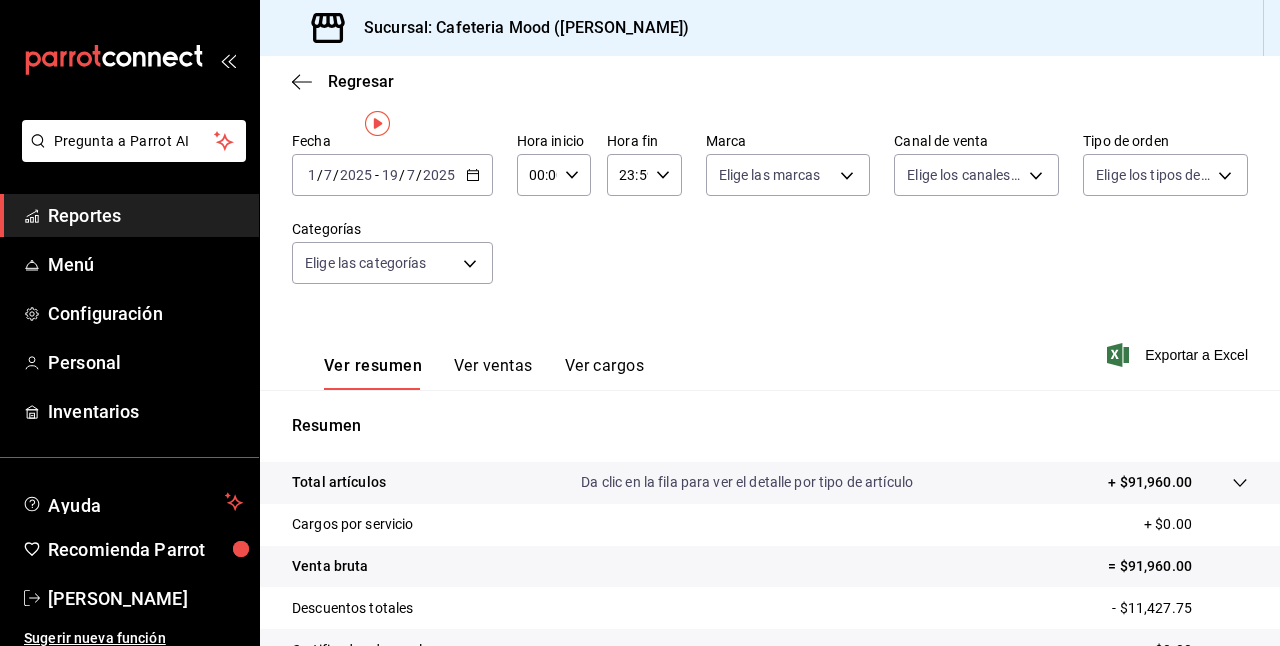 scroll, scrollTop: 0, scrollLeft: 0, axis: both 